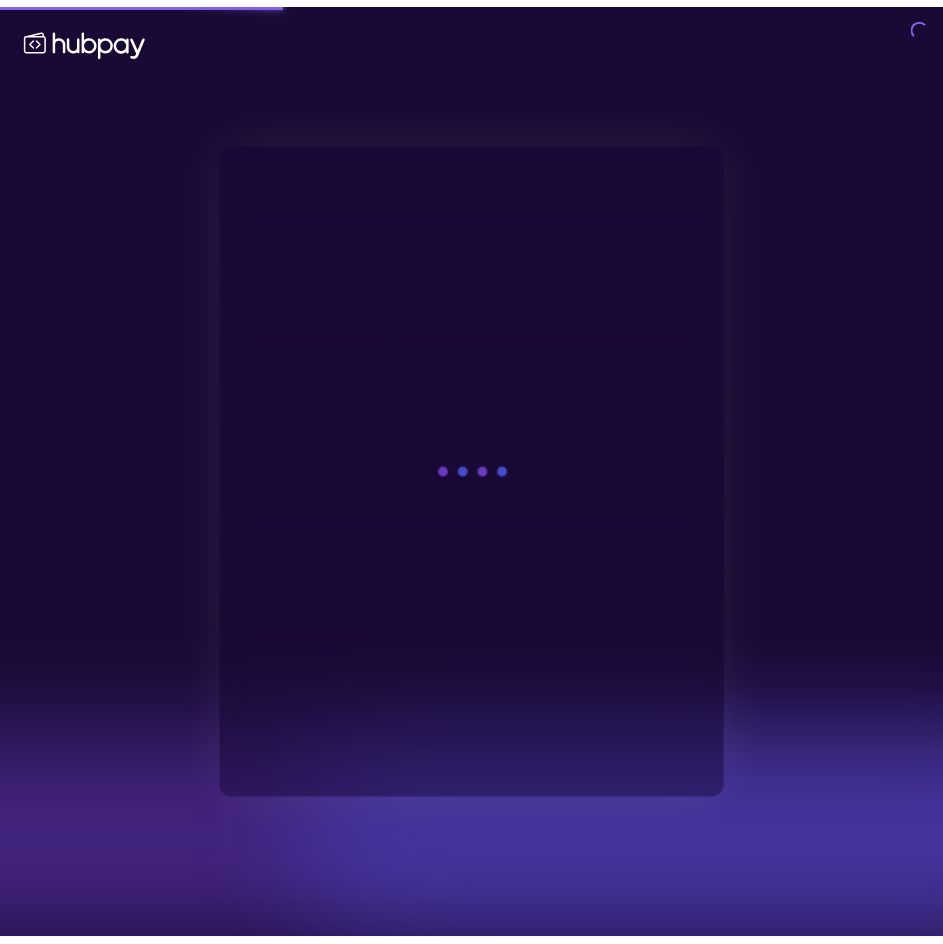 scroll, scrollTop: 0, scrollLeft: 0, axis: both 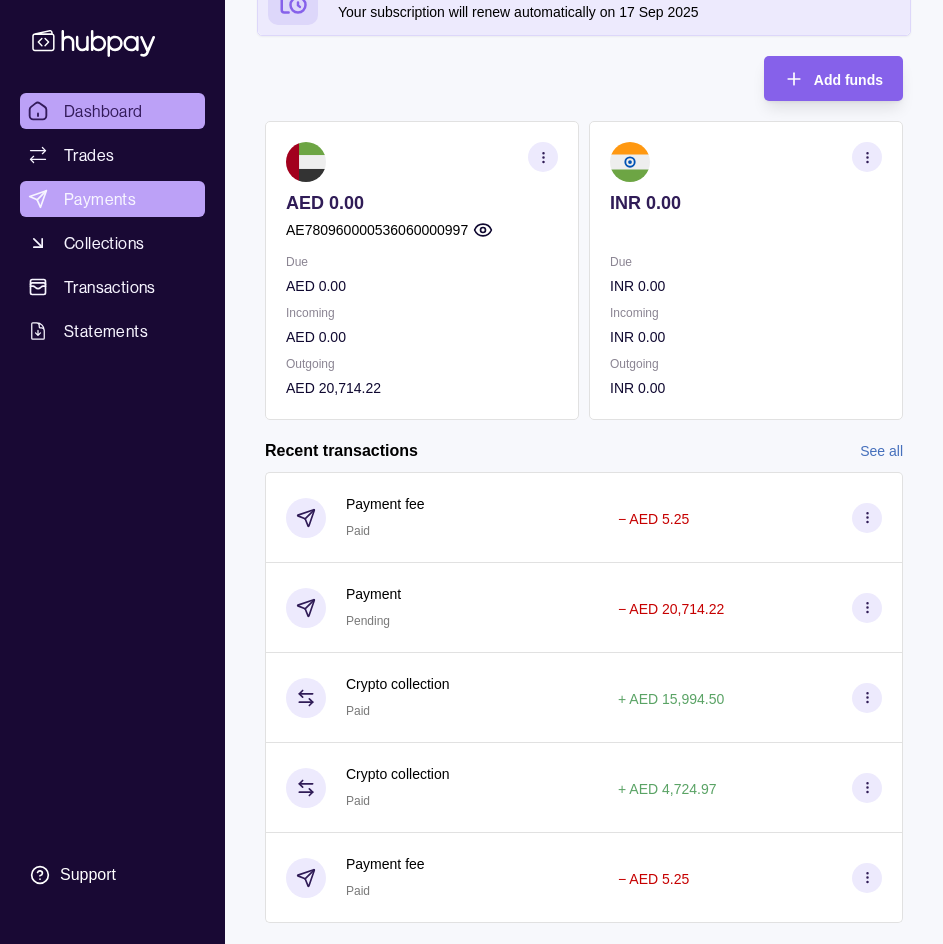 click on "Payments" at bounding box center [100, 199] 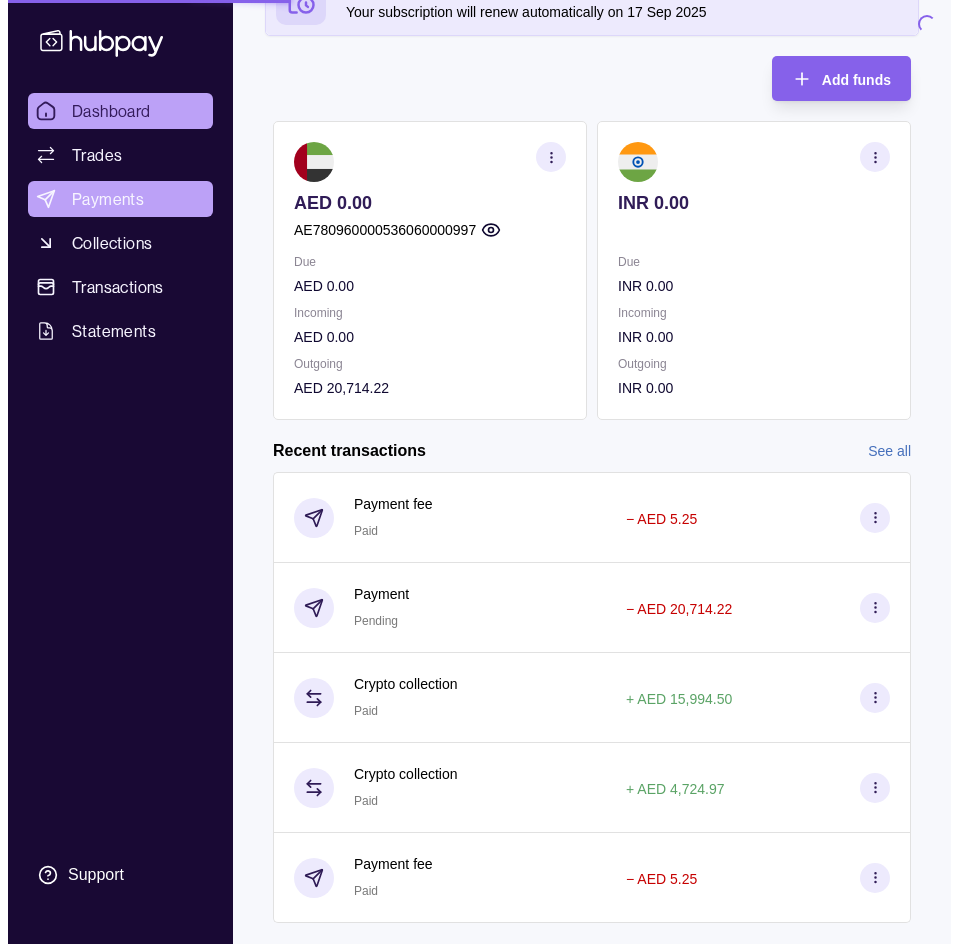 scroll, scrollTop: 0, scrollLeft: 0, axis: both 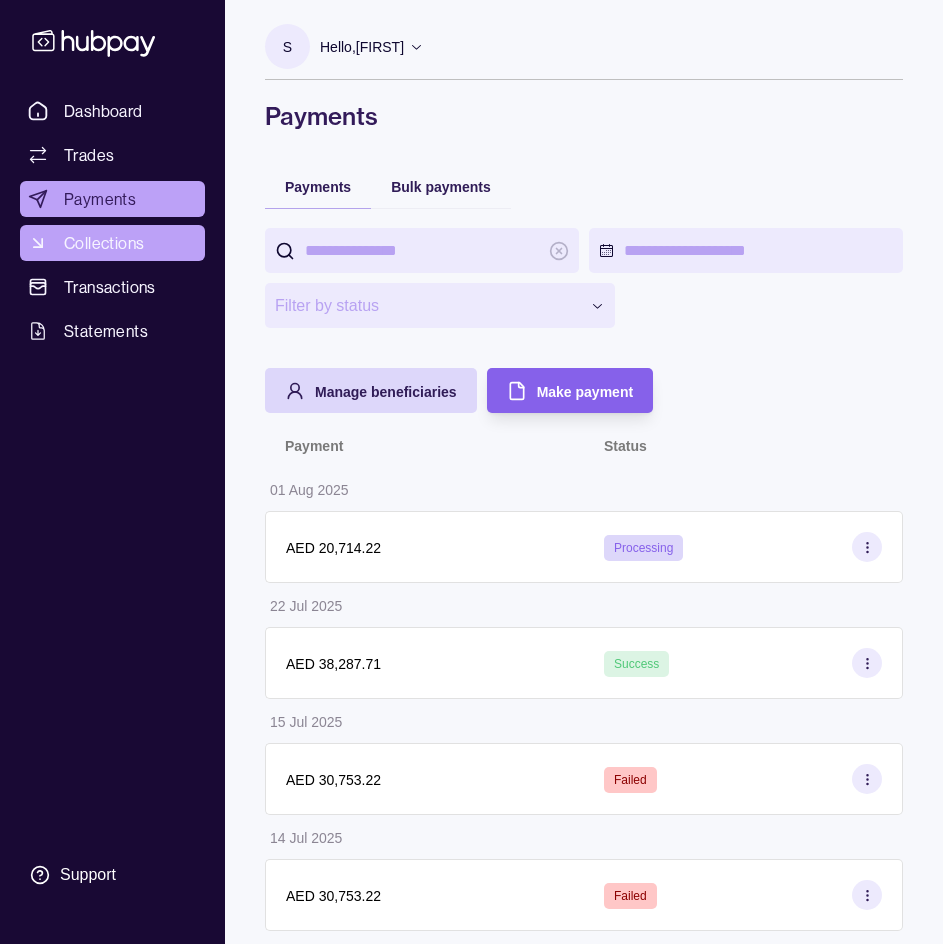 click on "Collections" at bounding box center [104, 243] 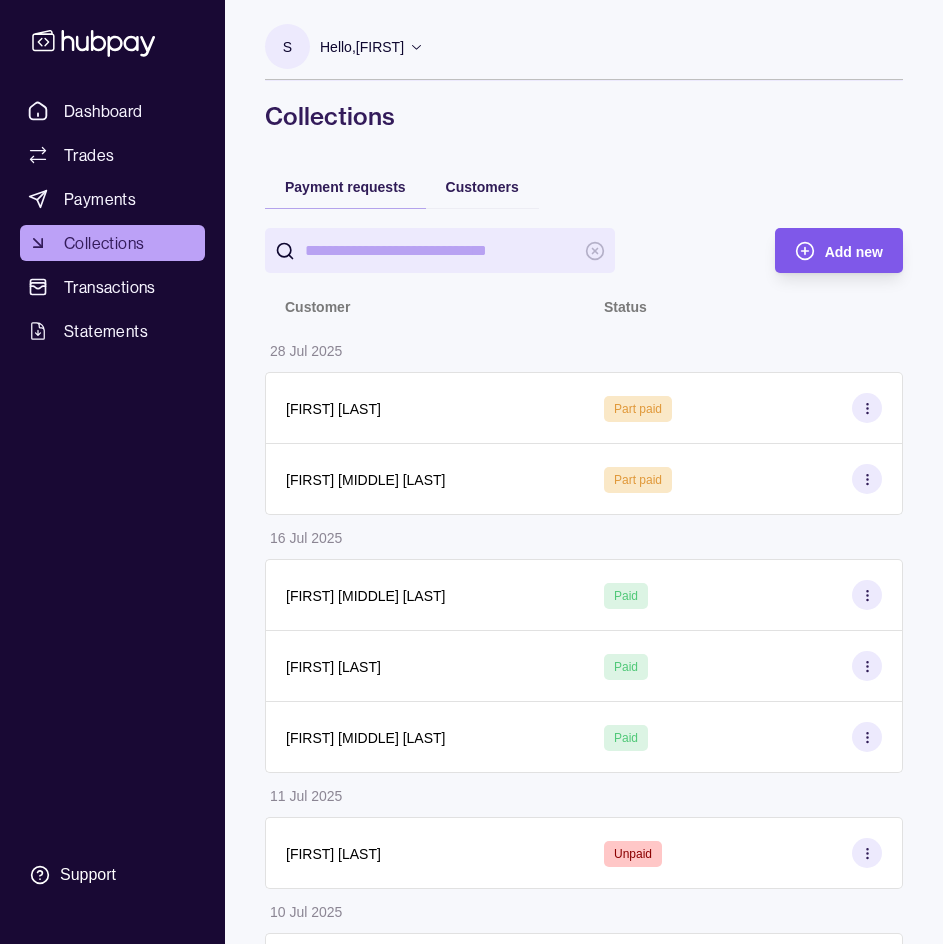 click on "Add new" at bounding box center (854, 252) 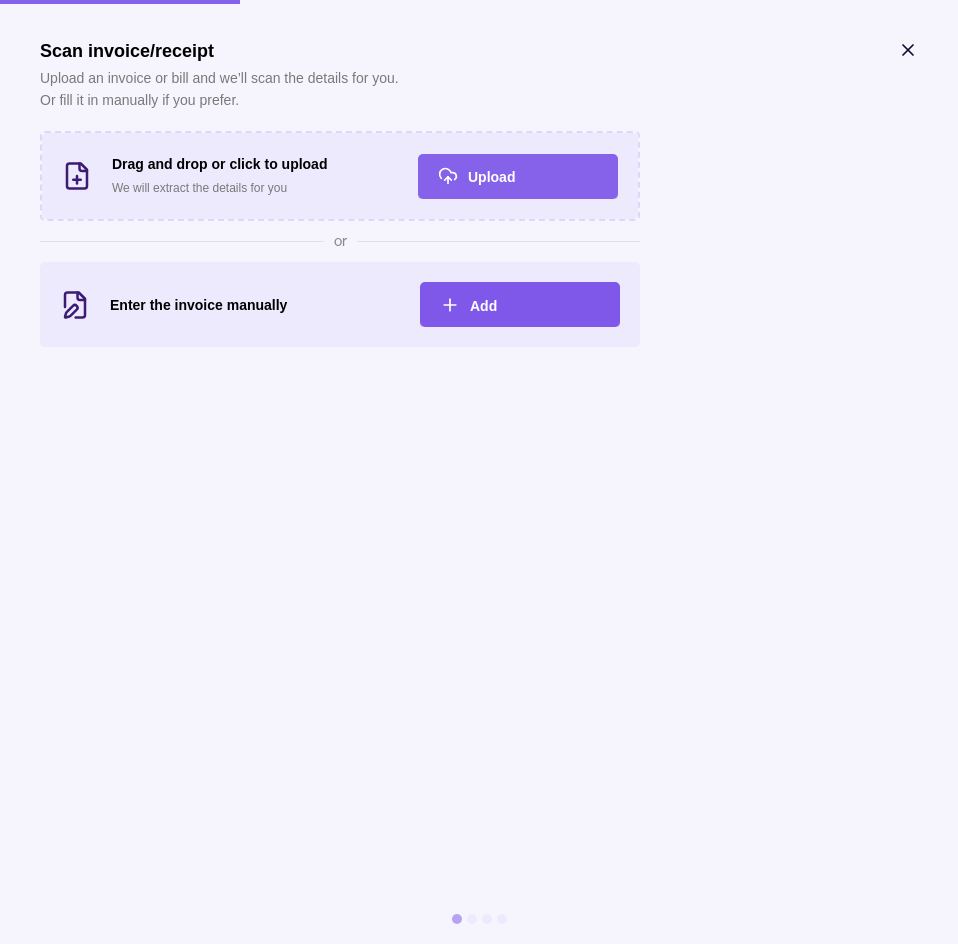 click on "Add" at bounding box center [483, 306] 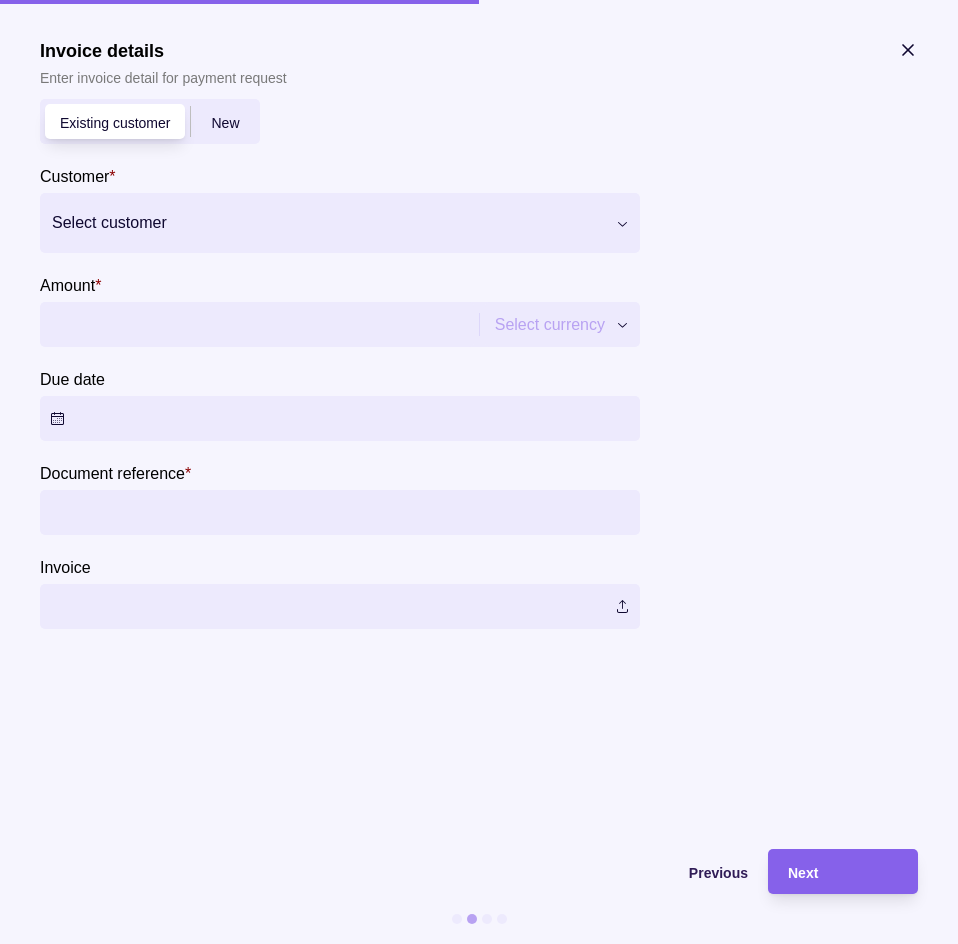 click at bounding box center (327, 223) 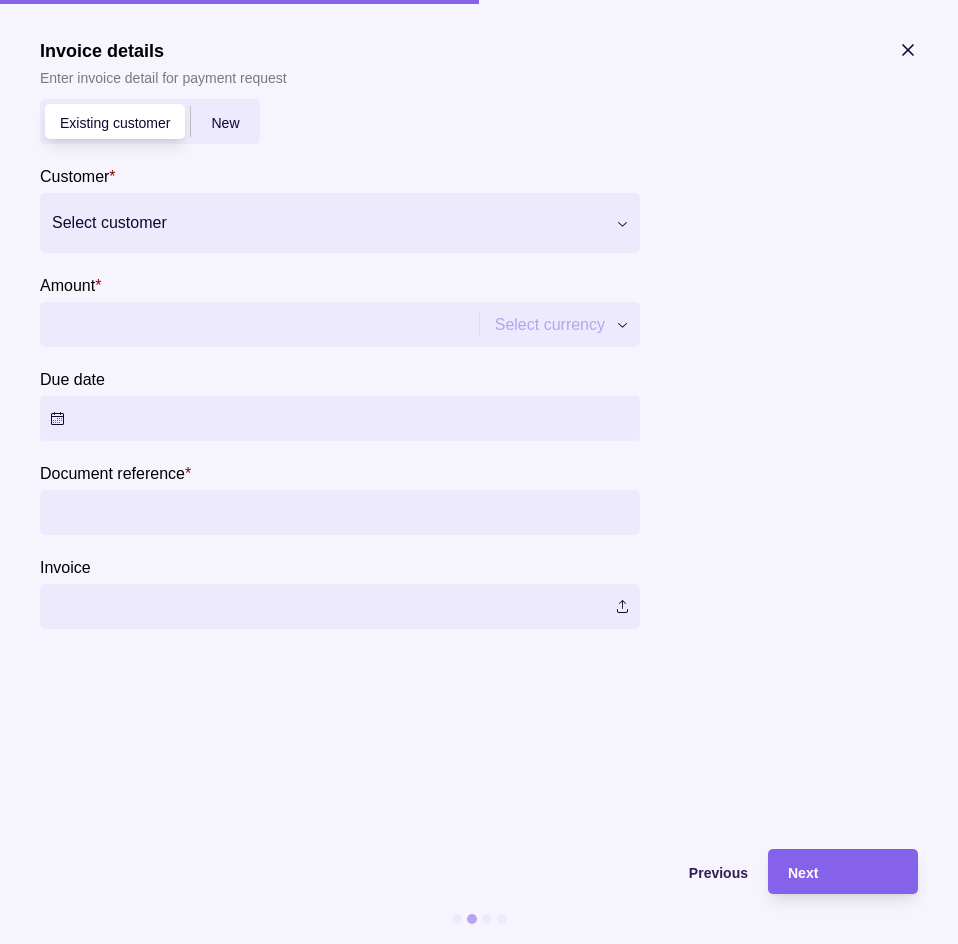 click on "Invoice details Enter invoice detail for payment request" at bounding box center (340, 64) 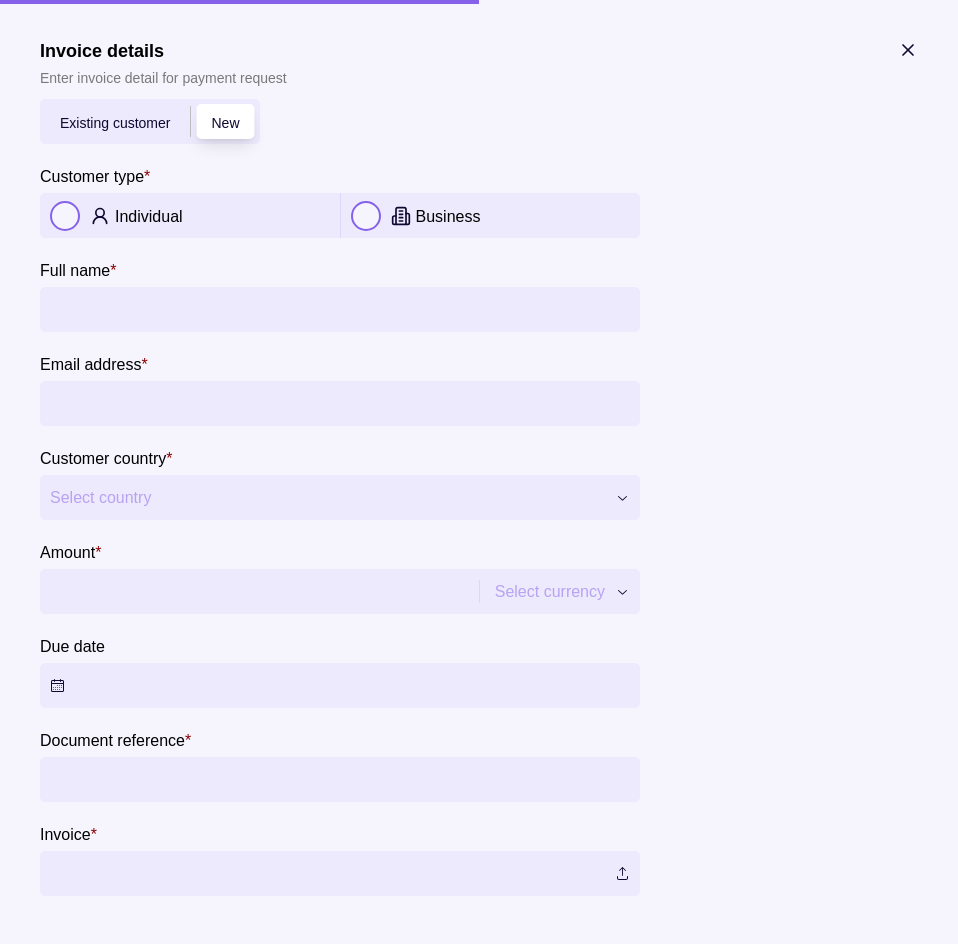 click 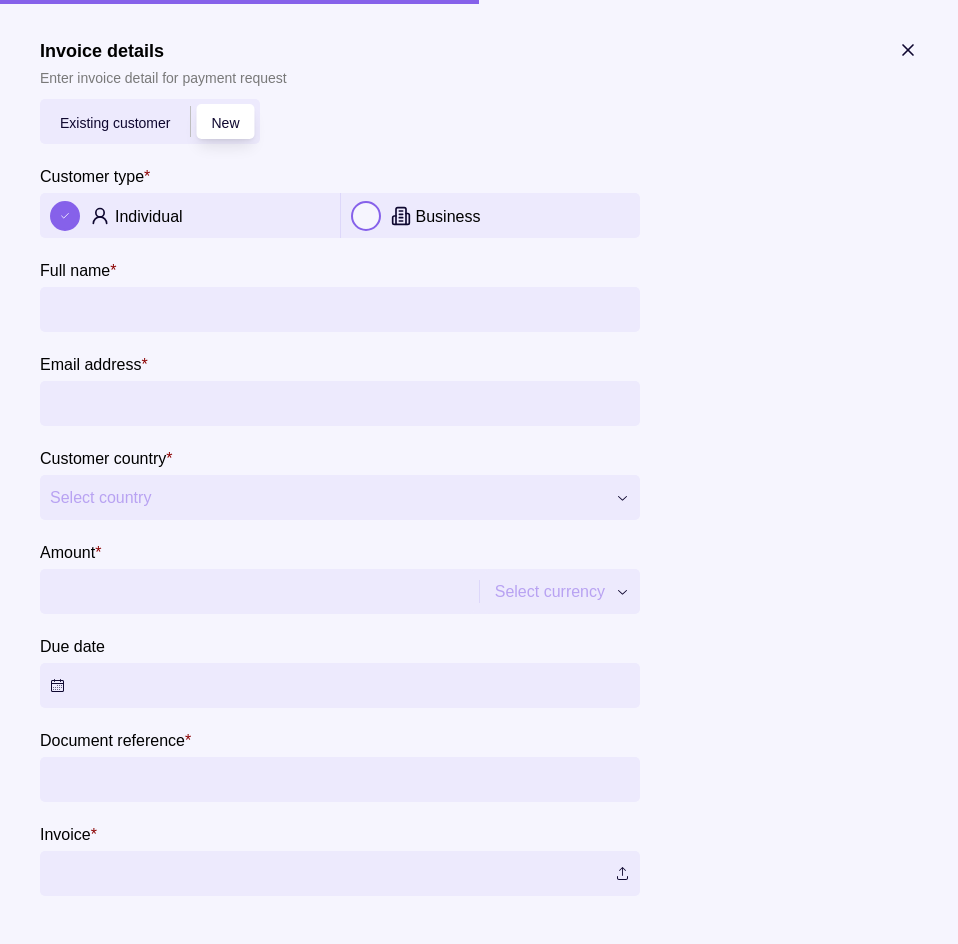 click on "Full name  *" at bounding box center (340, 309) 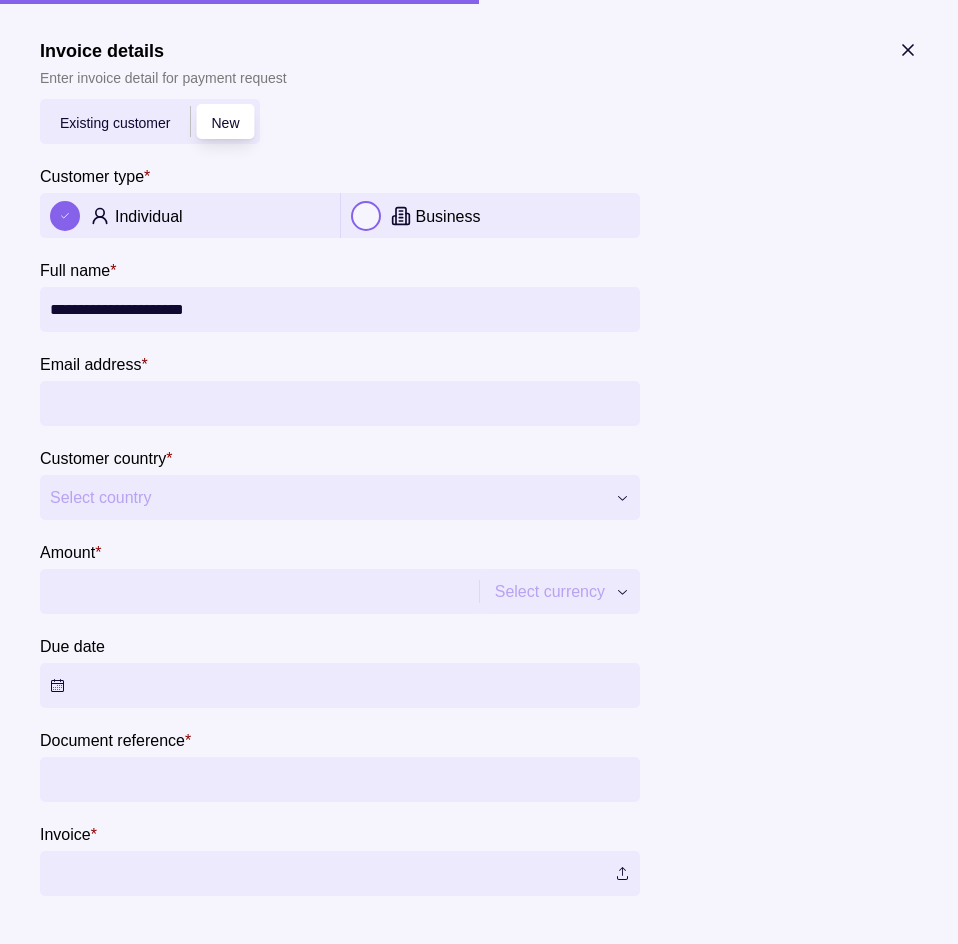 type on "**********" 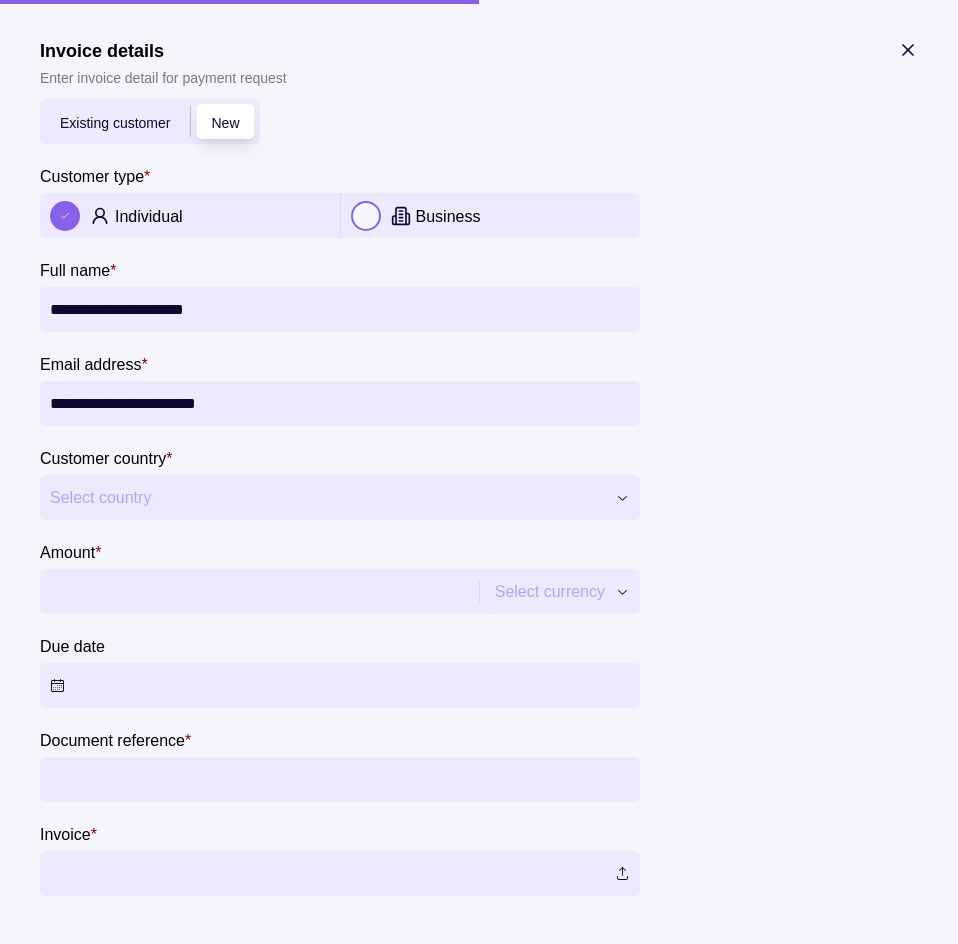 type on "**********" 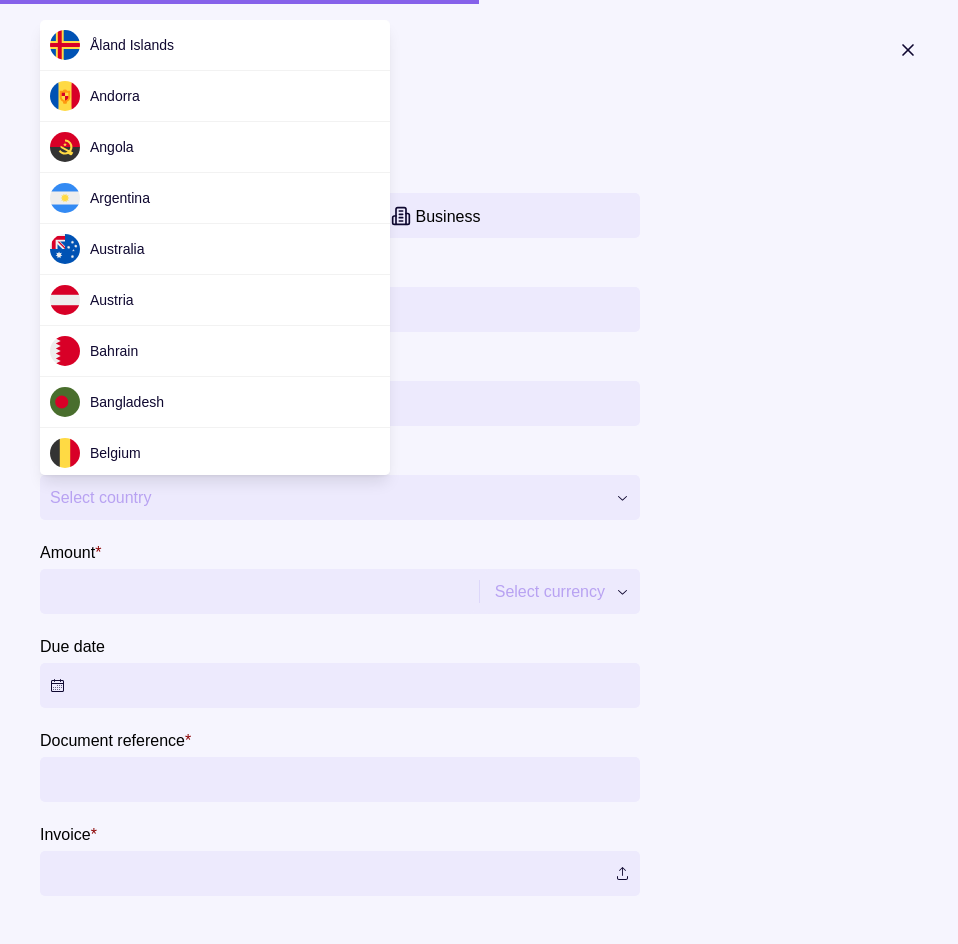 scroll, scrollTop: 6020, scrollLeft: 0, axis: vertical 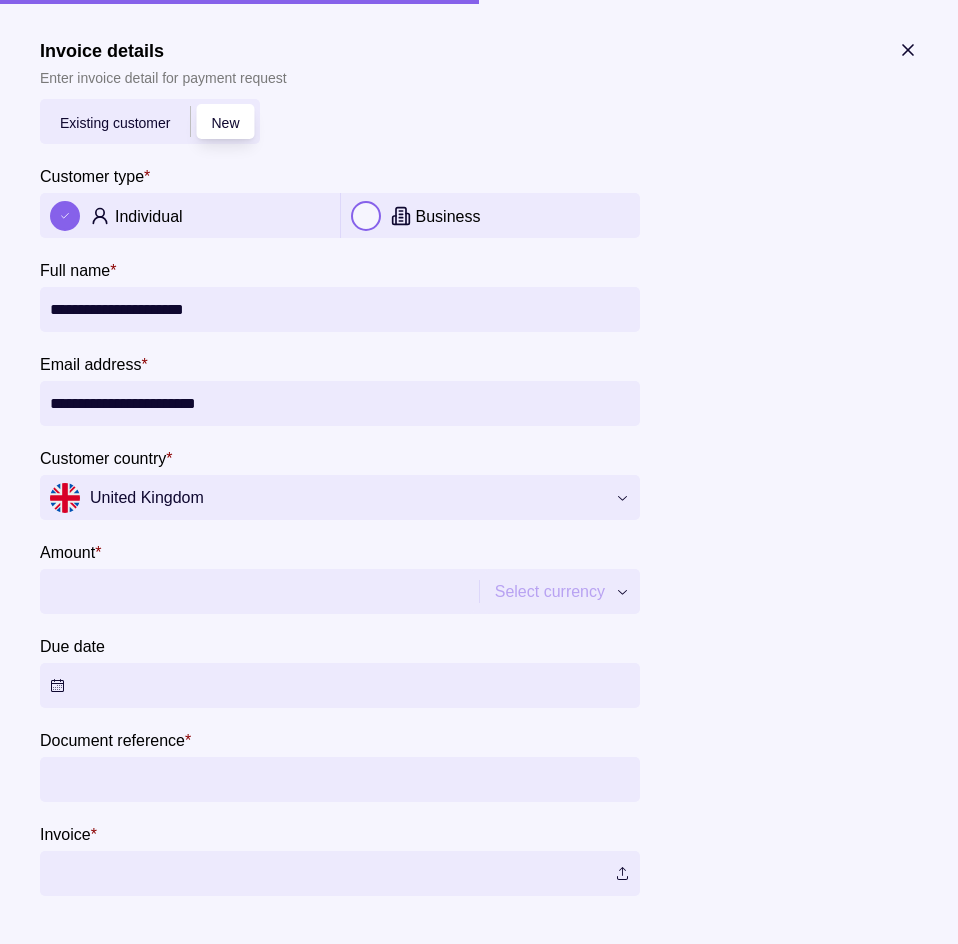 drag, startPoint x: 354, startPoint y: 600, endPoint x: 402, endPoint y: 586, distance: 50 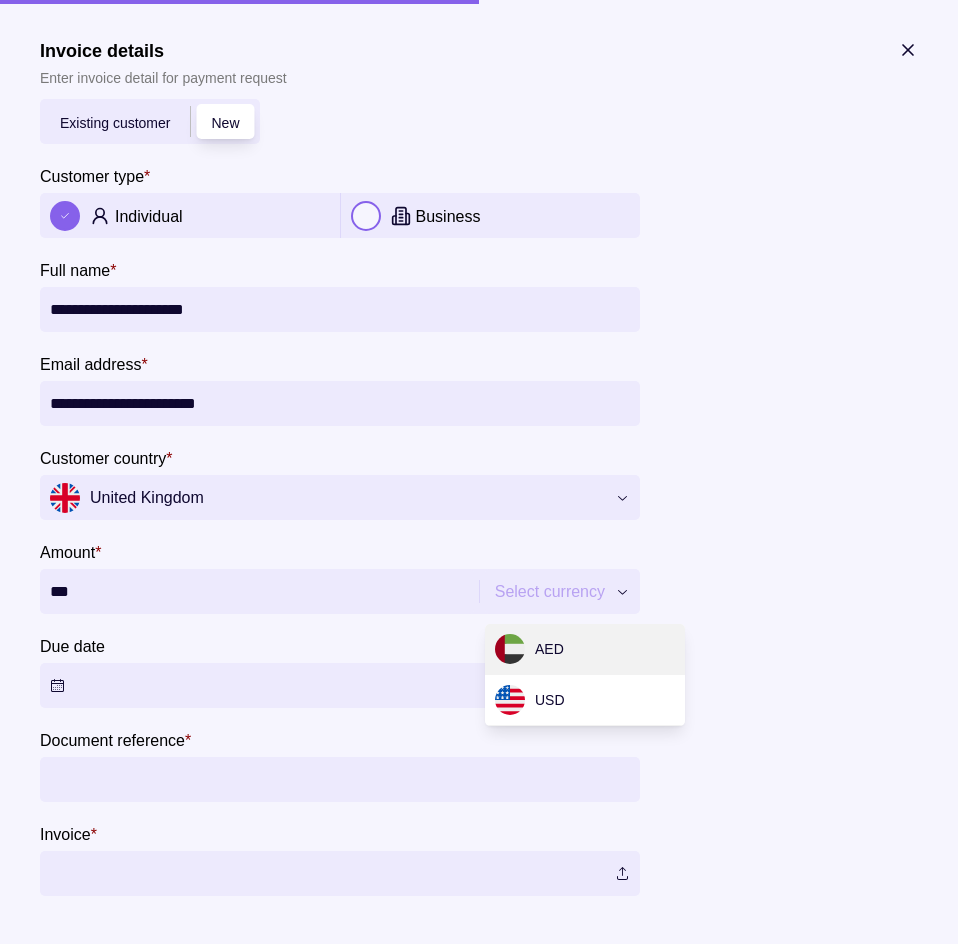 click on "**********" at bounding box center (471, 1283) 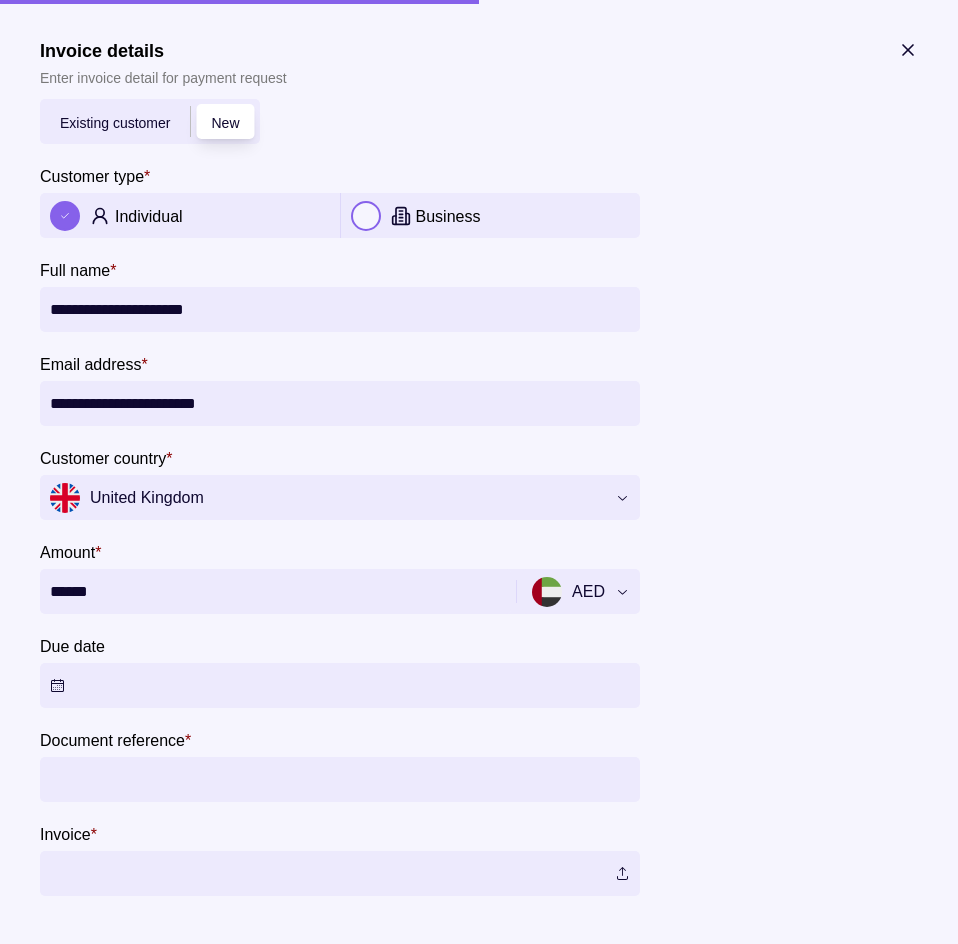 click on "**********" at bounding box center (471, 1283) 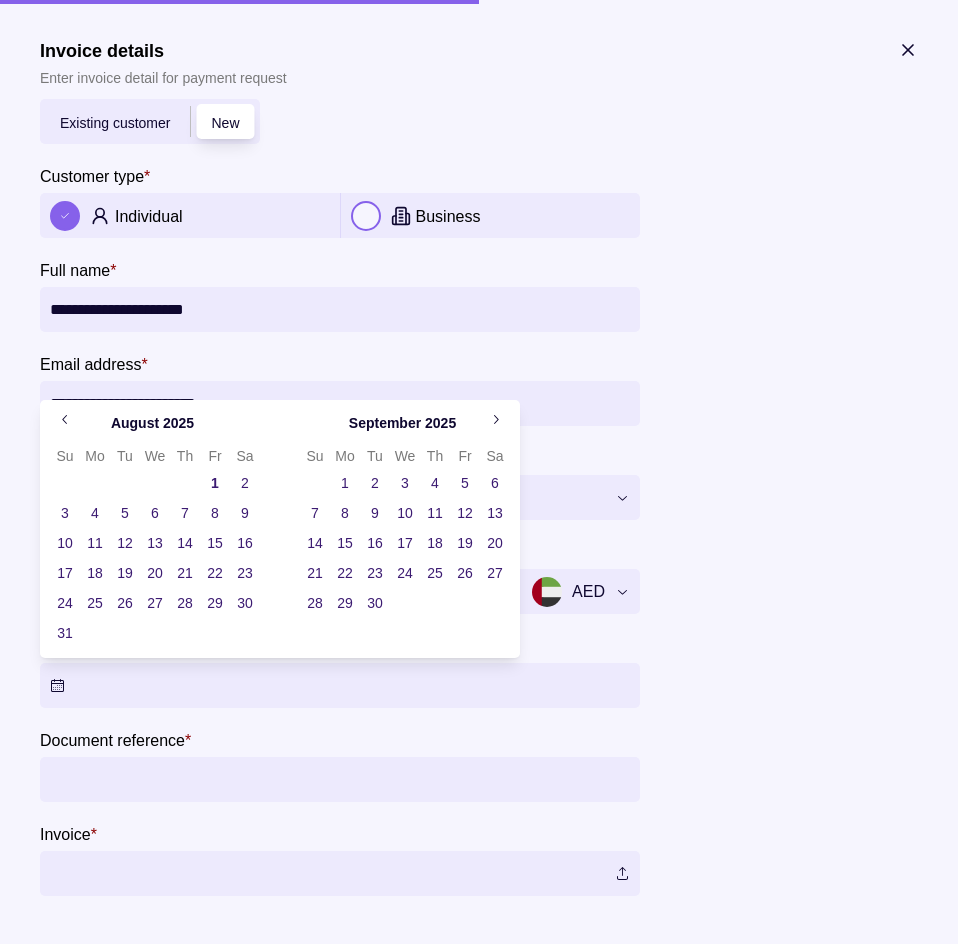 click on "**********" at bounding box center (471, 1283) 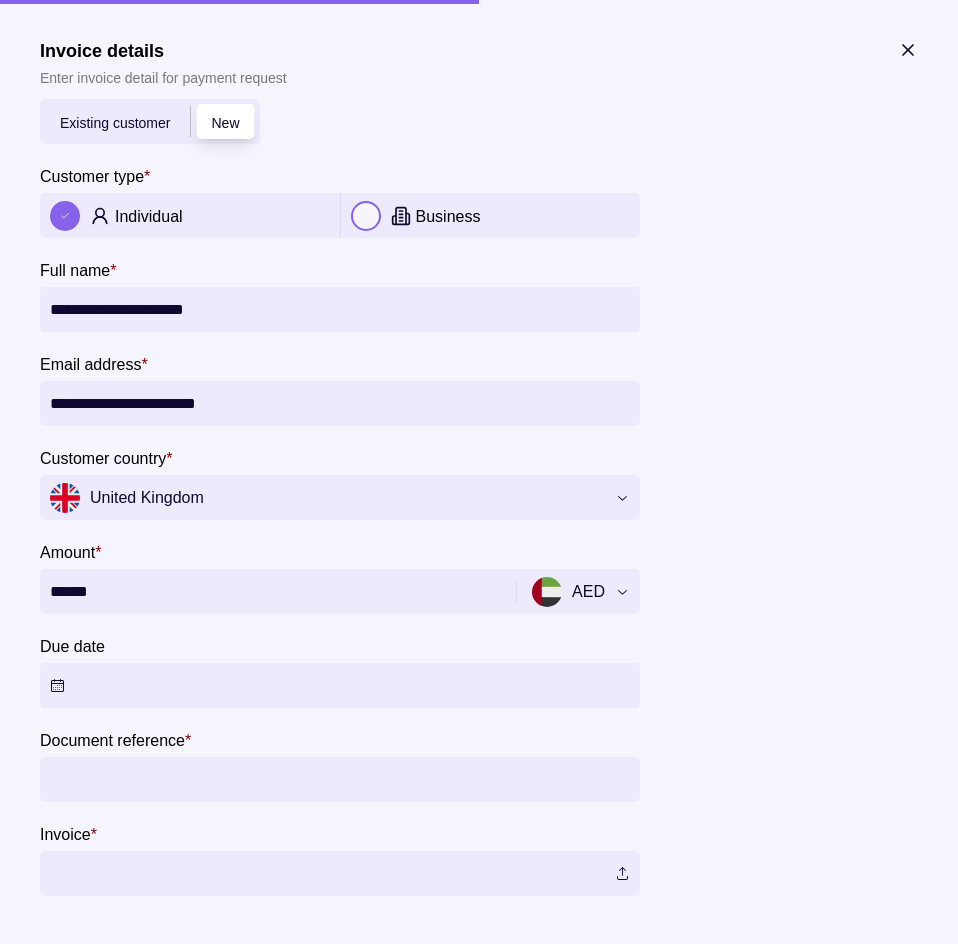 click on "**********" at bounding box center [471, 1283] 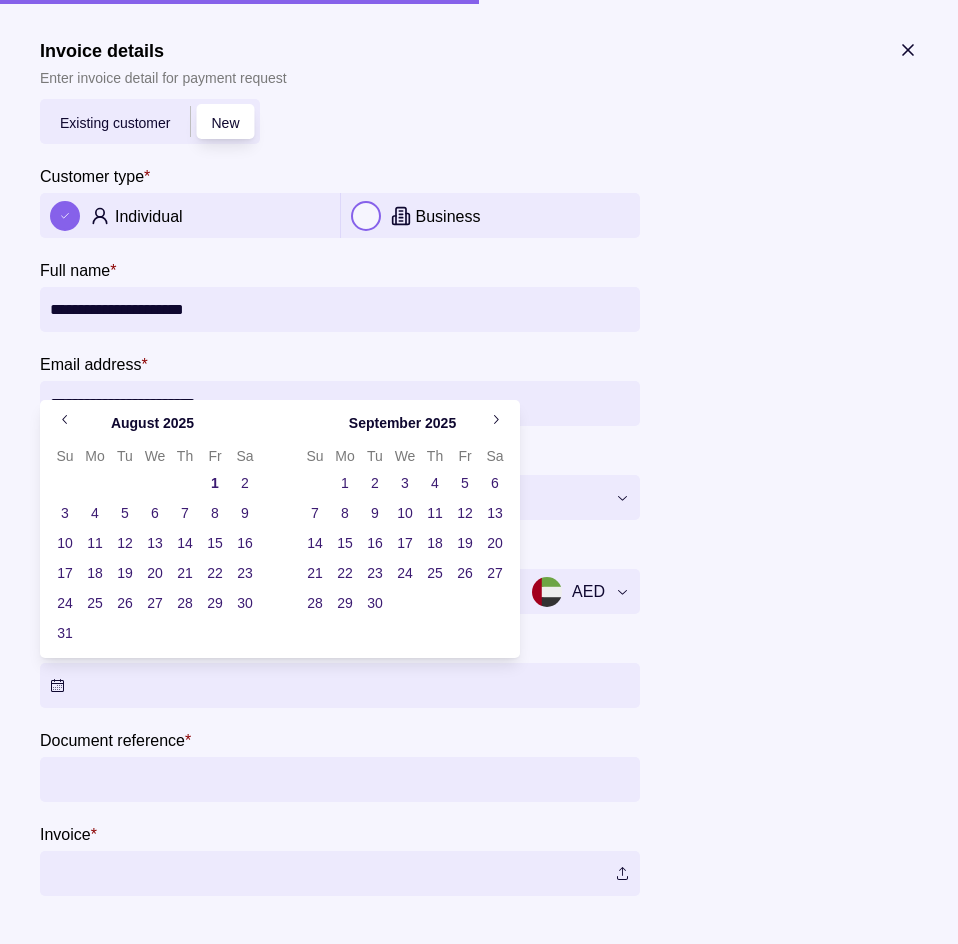 click on "1" at bounding box center [215, 483] 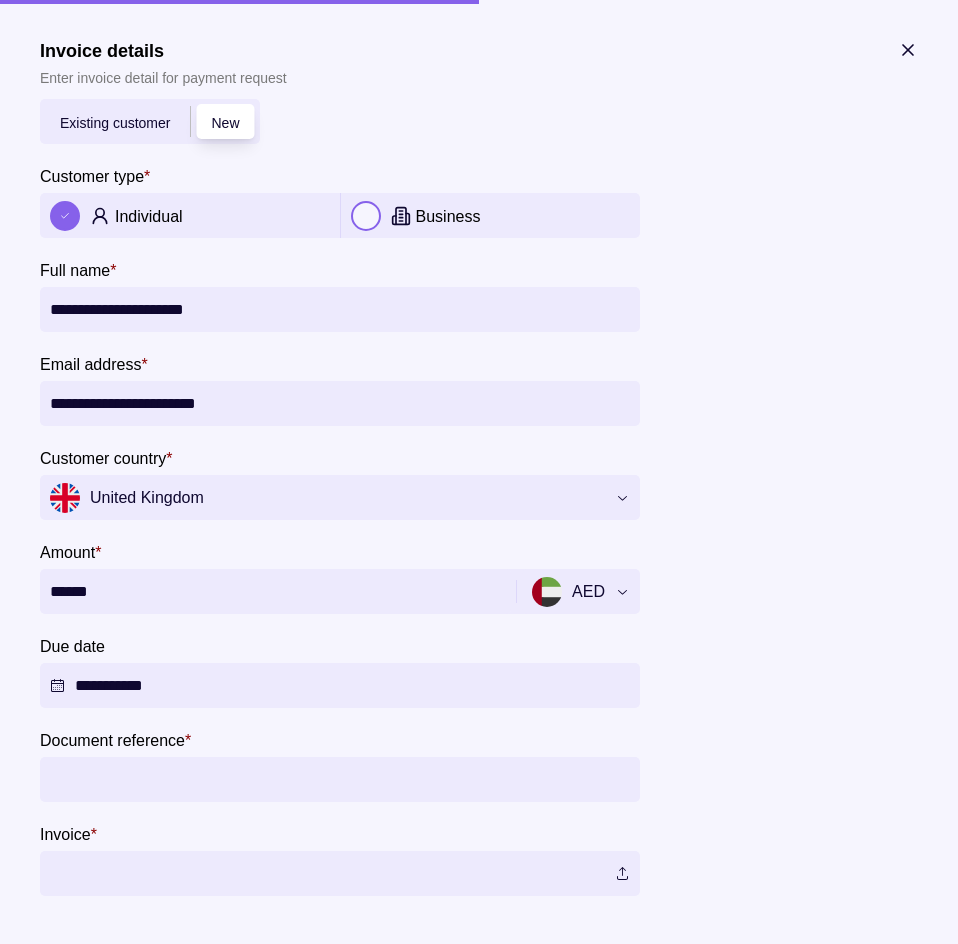 click on "**********" at bounding box center [471, 1283] 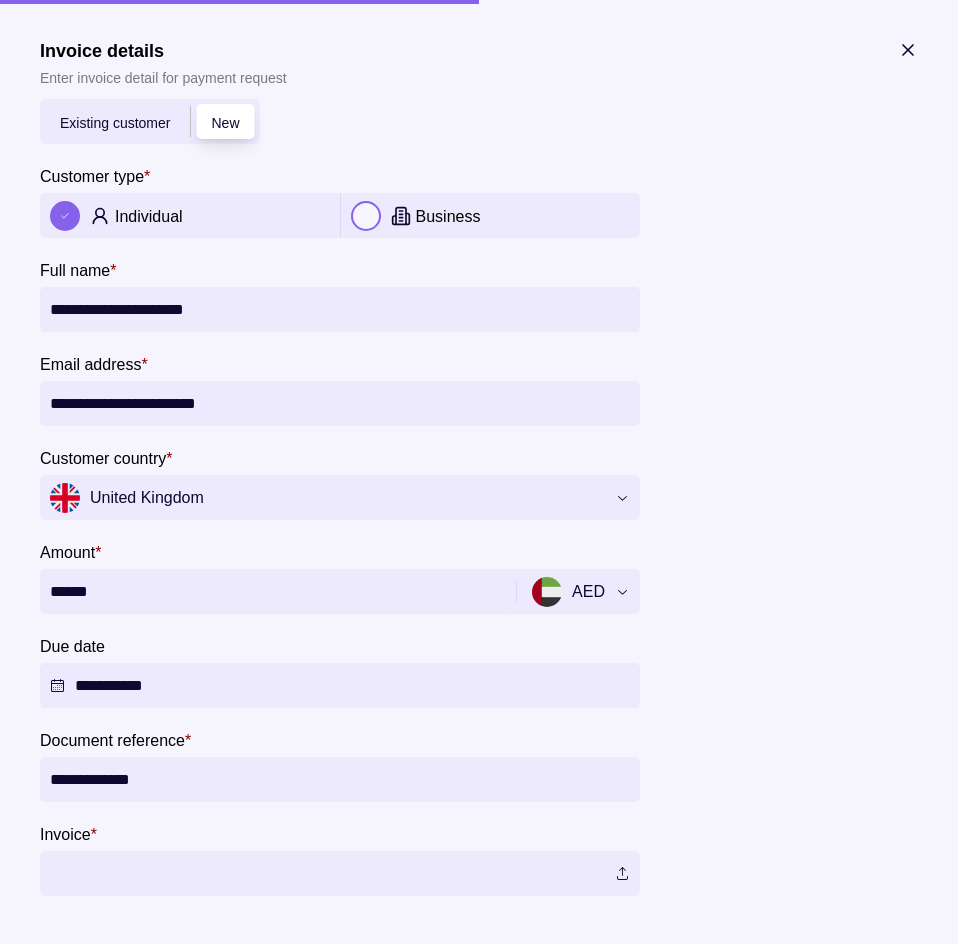 type on "**********" 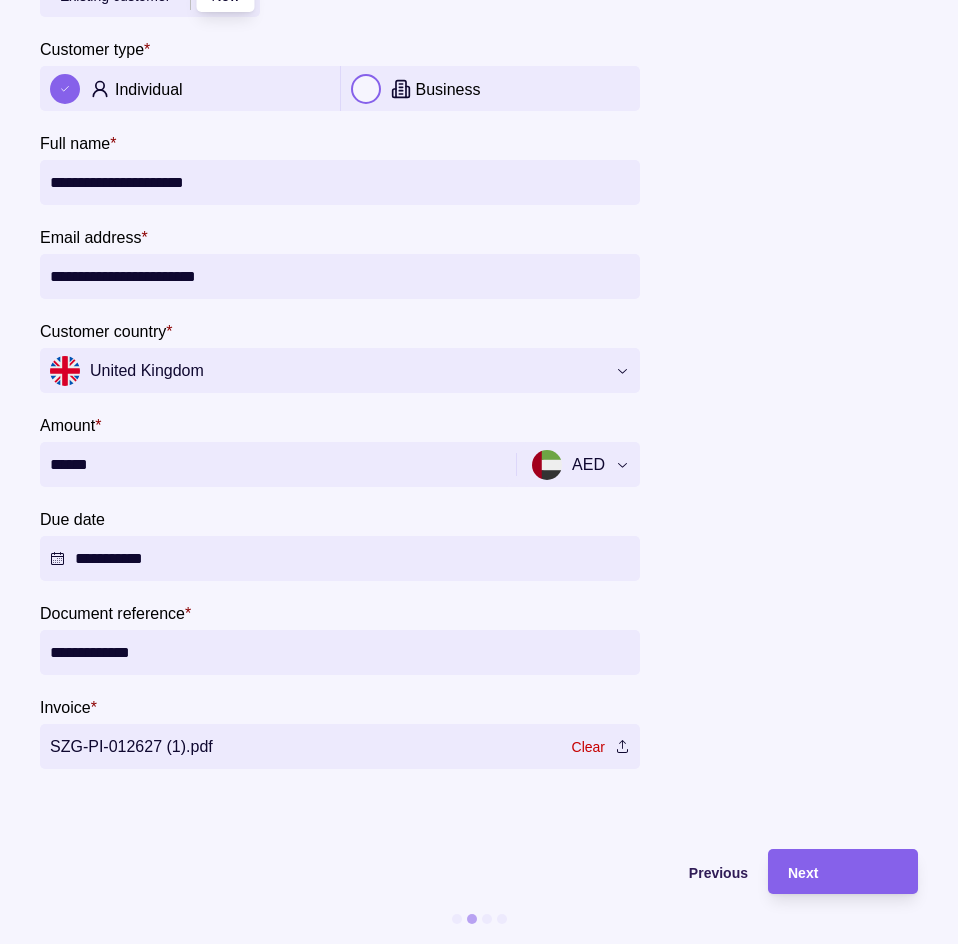 scroll, scrollTop: 142, scrollLeft: 0, axis: vertical 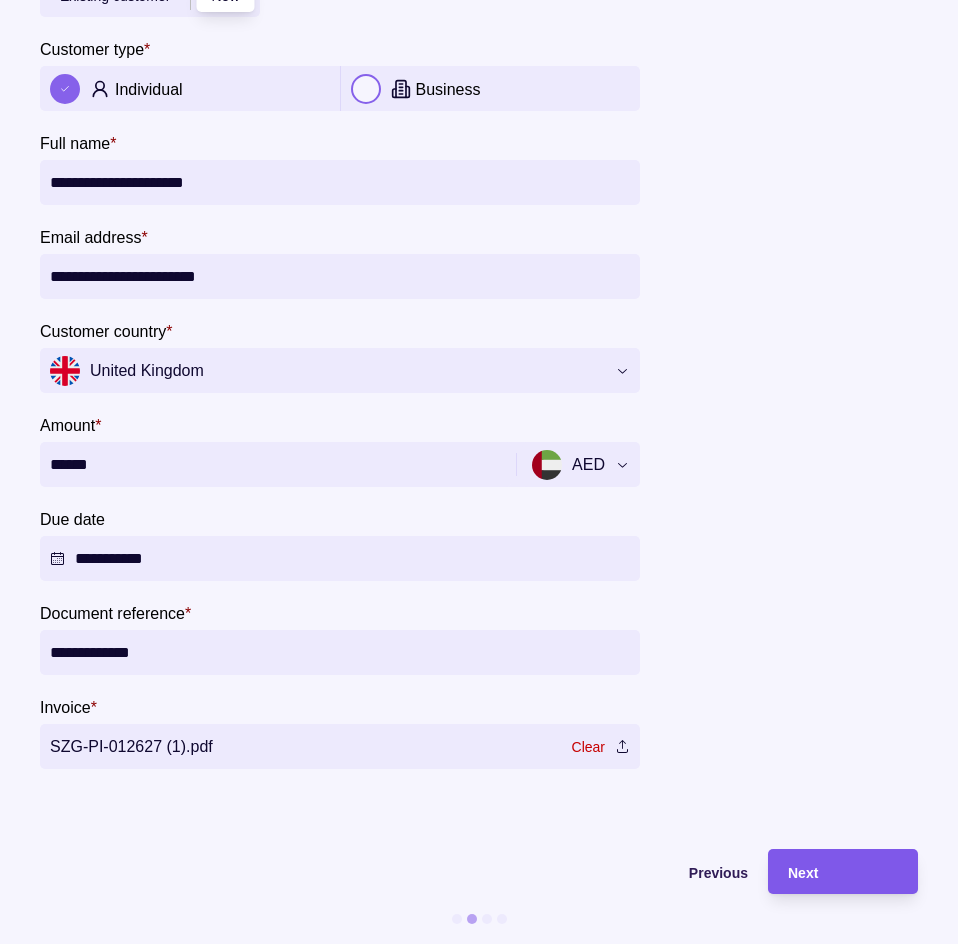 click on "Next" at bounding box center [843, 872] 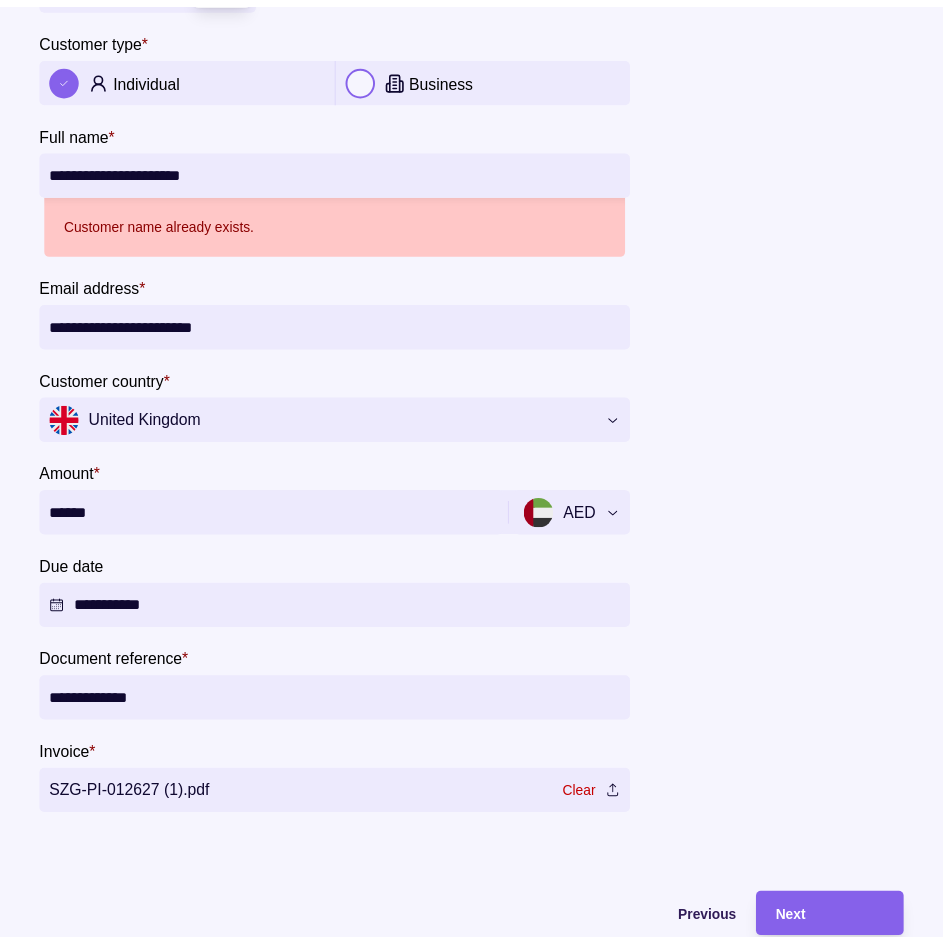scroll, scrollTop: 0, scrollLeft: 0, axis: both 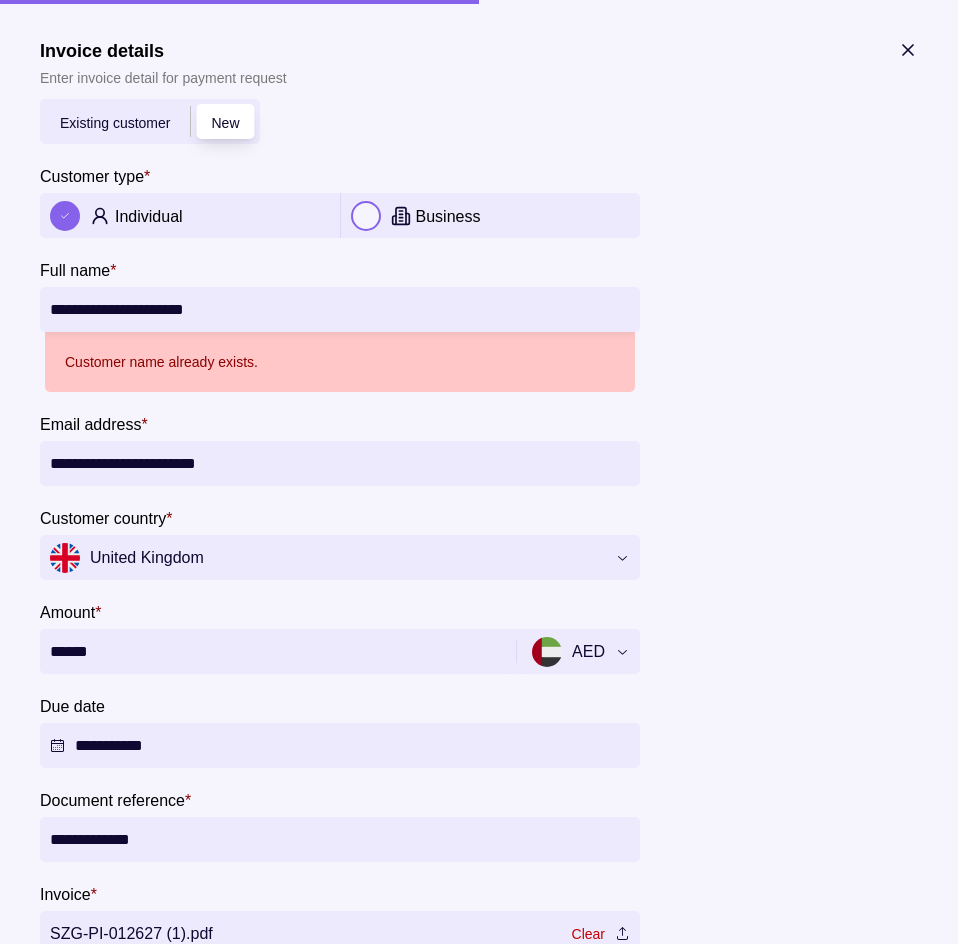 click 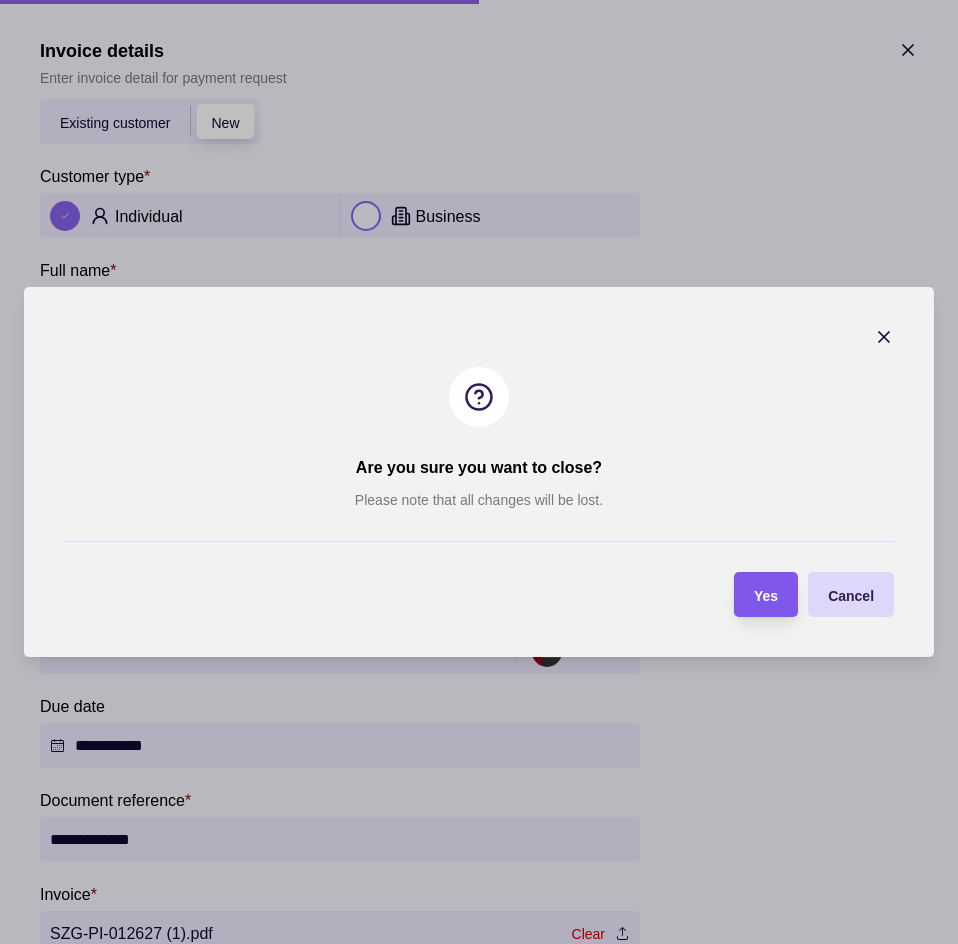 click on "Yes" at bounding box center [766, 594] 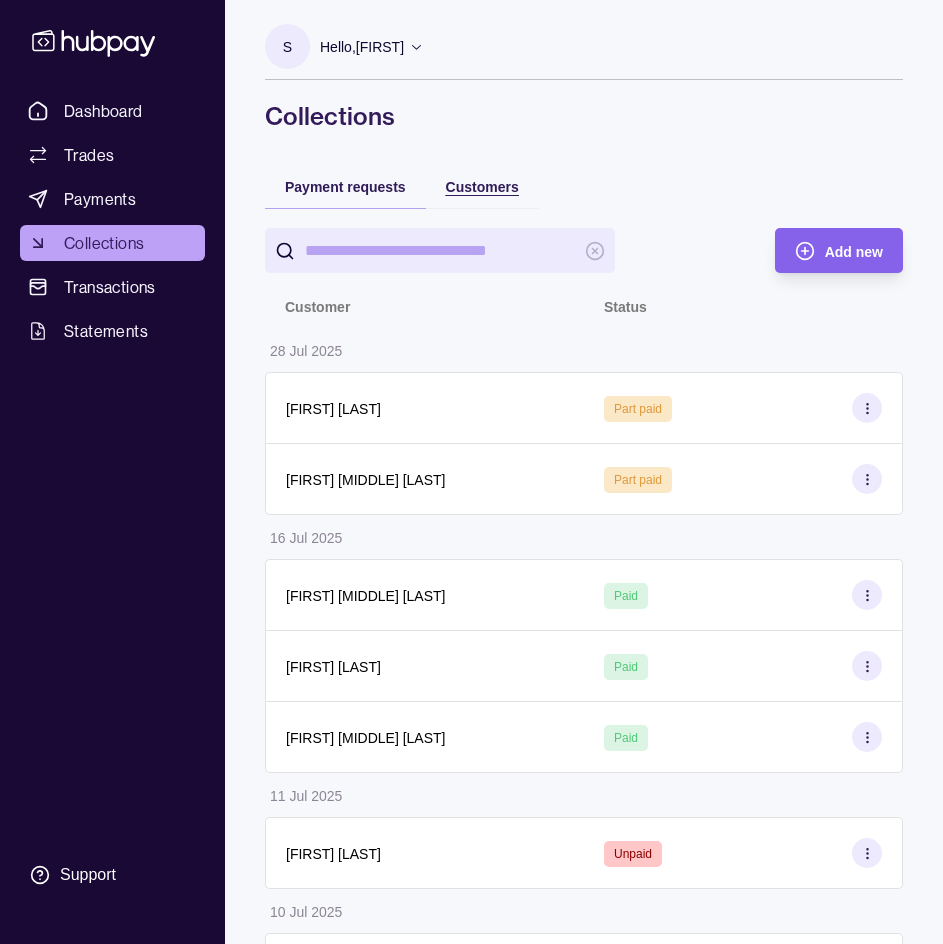 click on "Customers" at bounding box center [482, 187] 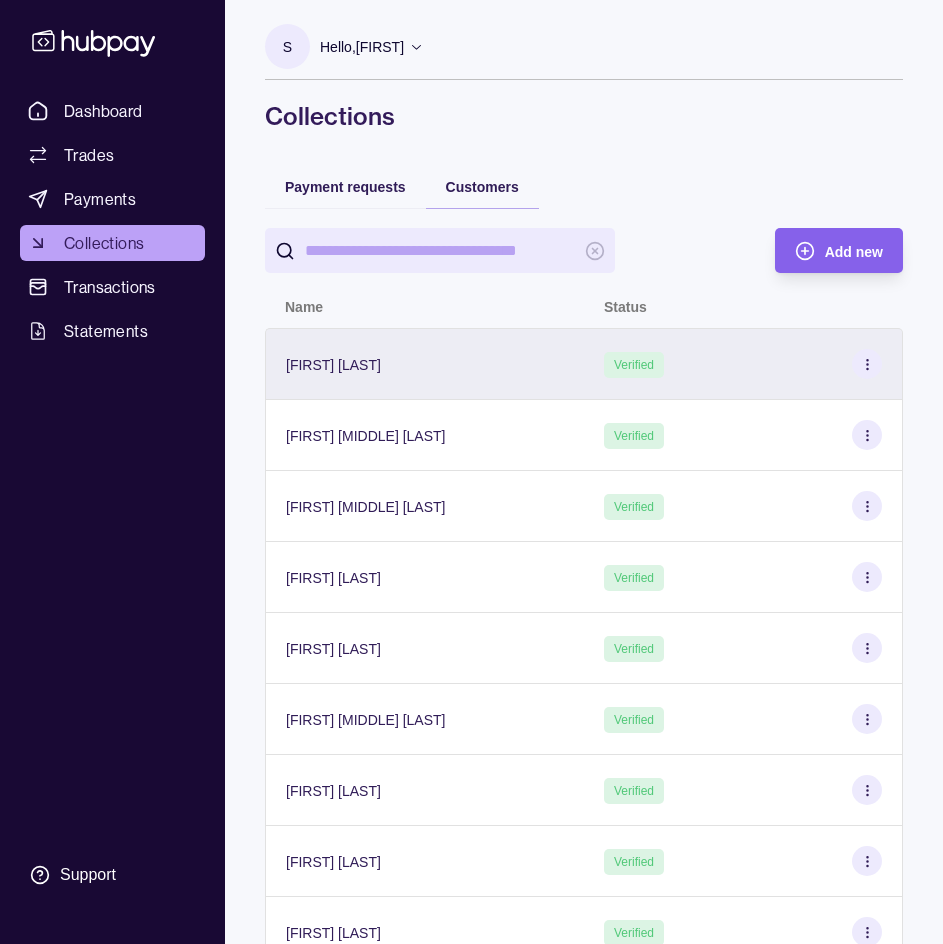 click on "[FIRST] [LAST]" at bounding box center (425, 364) 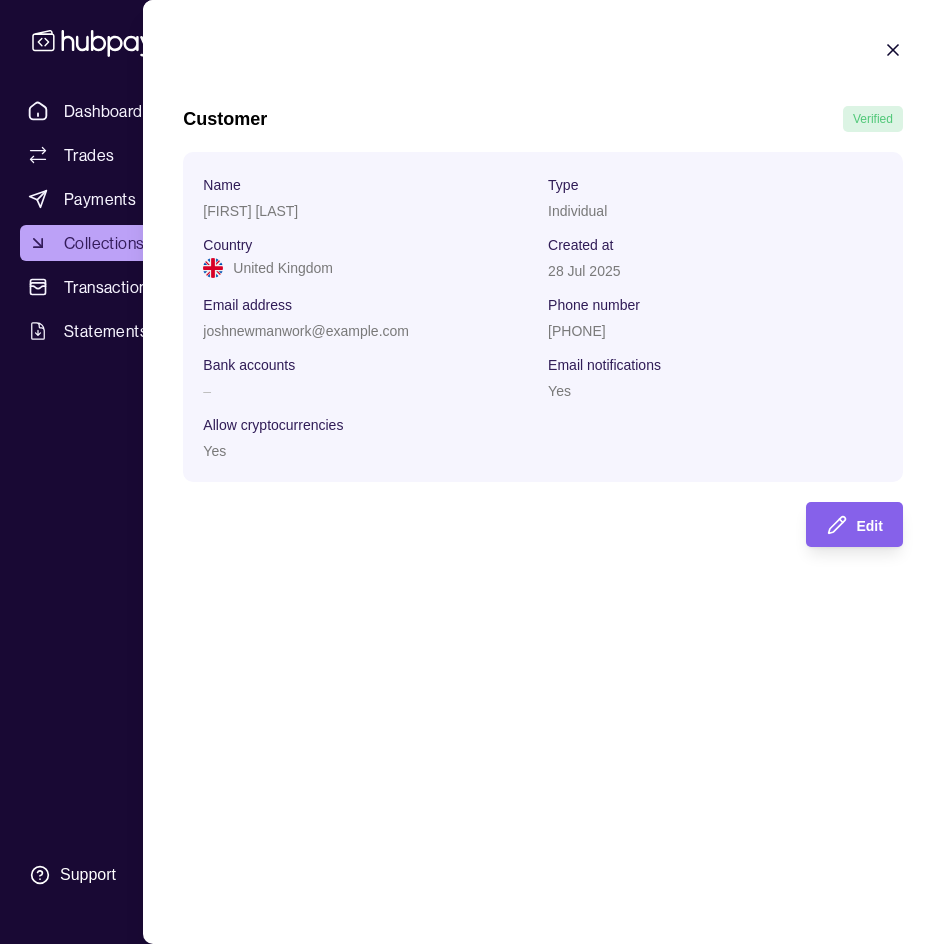 click 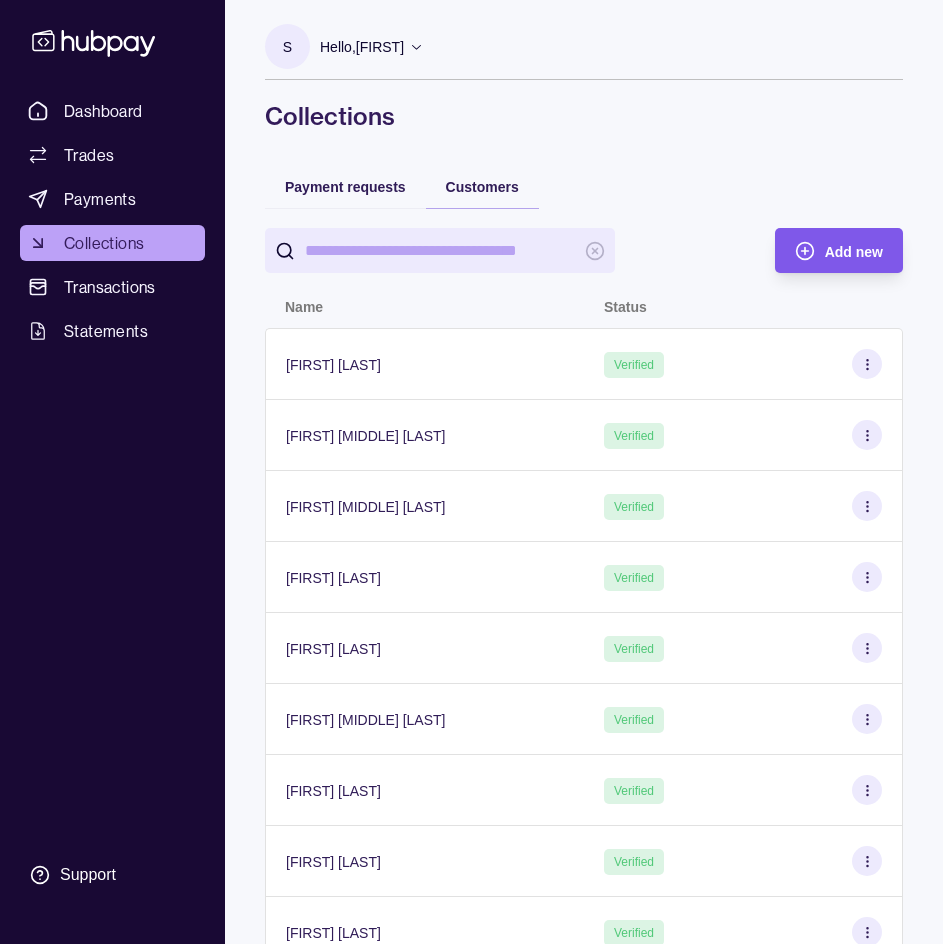 click on "Add new" at bounding box center (854, 252) 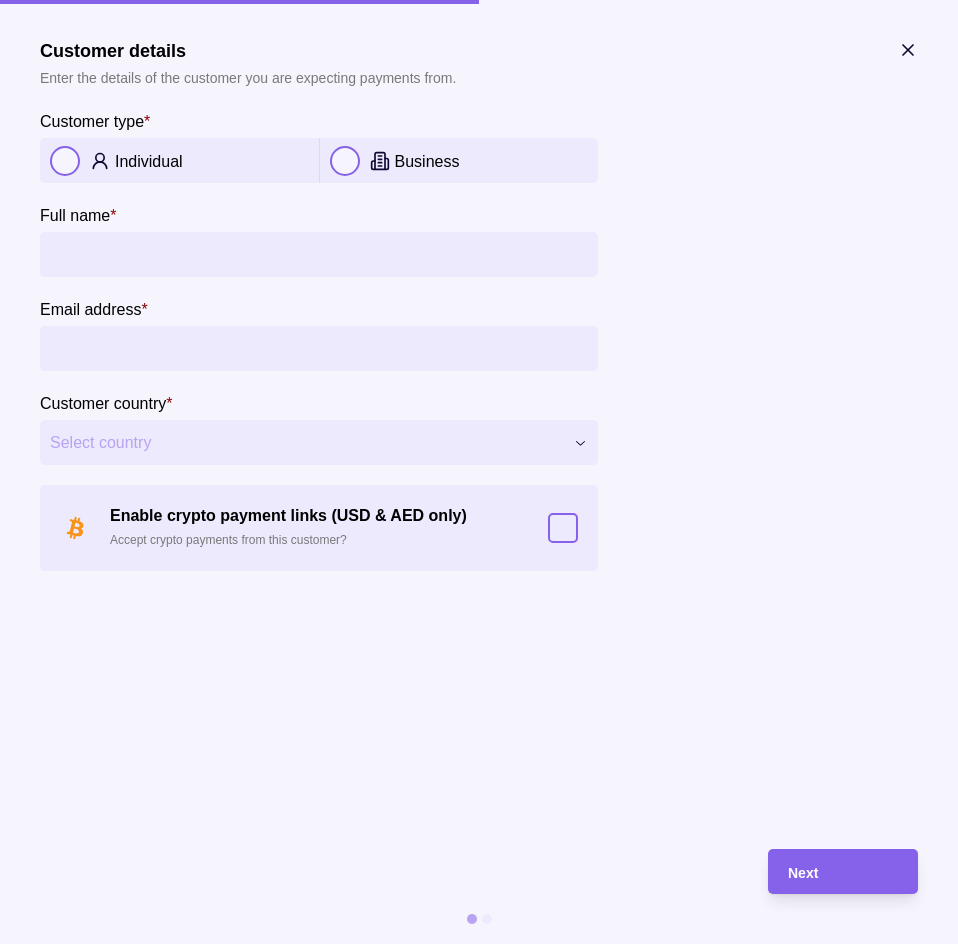 click on "Individual" at bounding box center (179, 160) 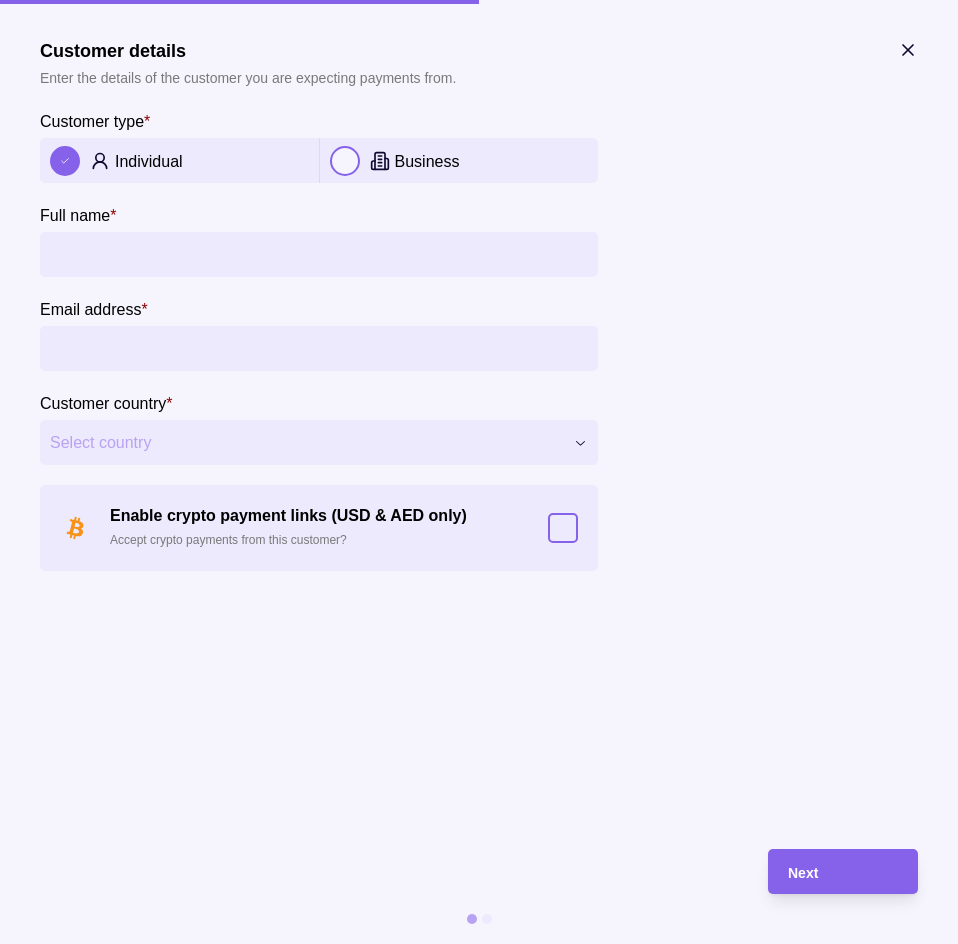 click on "Full name  *" at bounding box center [319, 254] 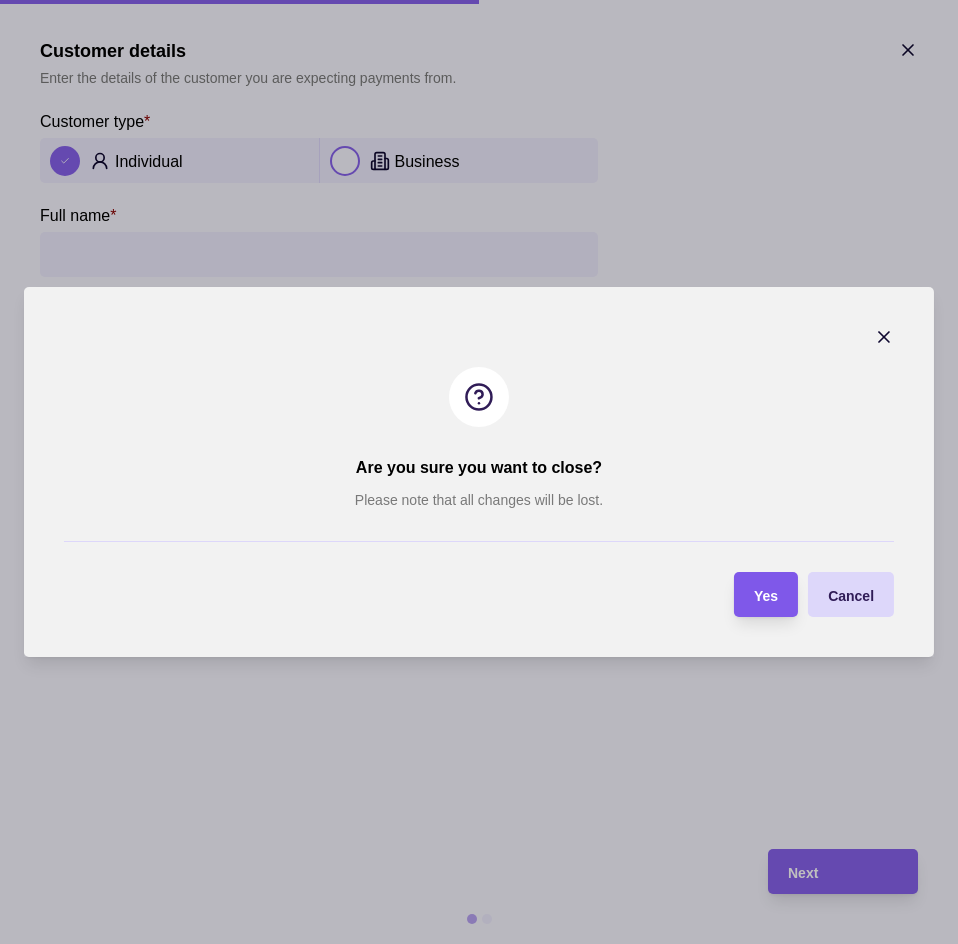 click on "Yes" at bounding box center (751, 594) 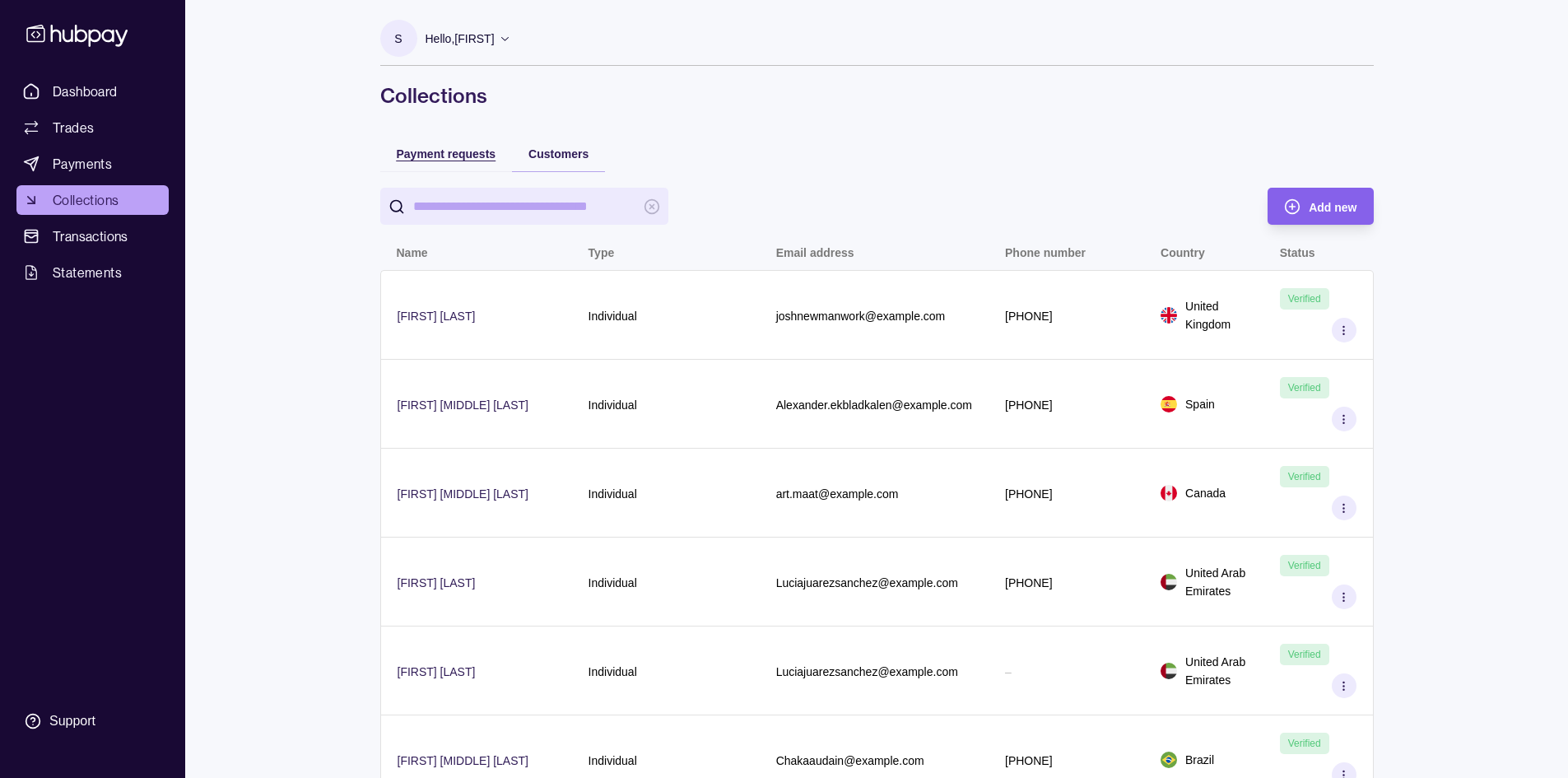 click on "Payment requests" at bounding box center (446, 154) 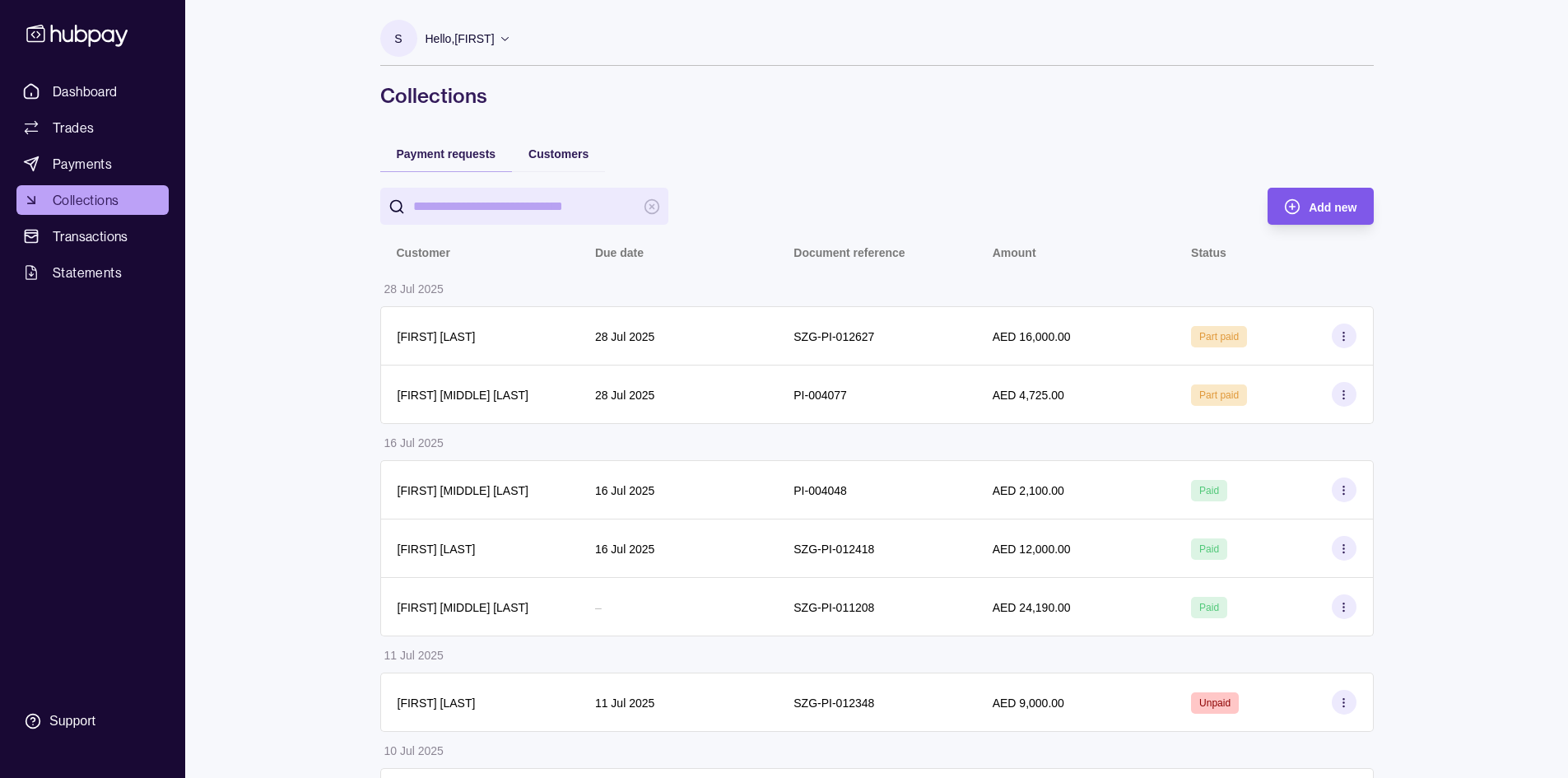 click on "Add new" at bounding box center [1333, 207] 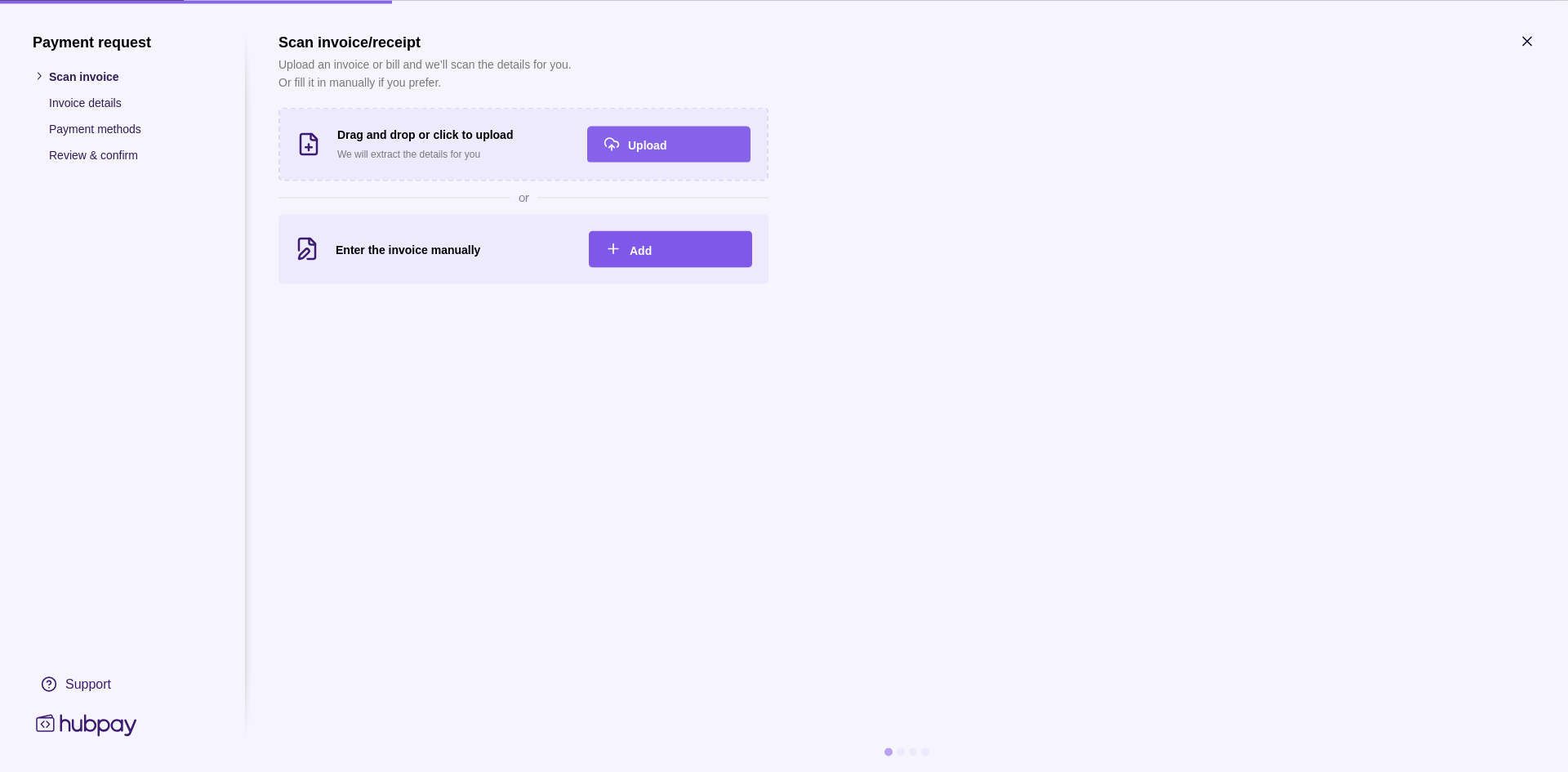 click on "Add" at bounding box center (640, 250) 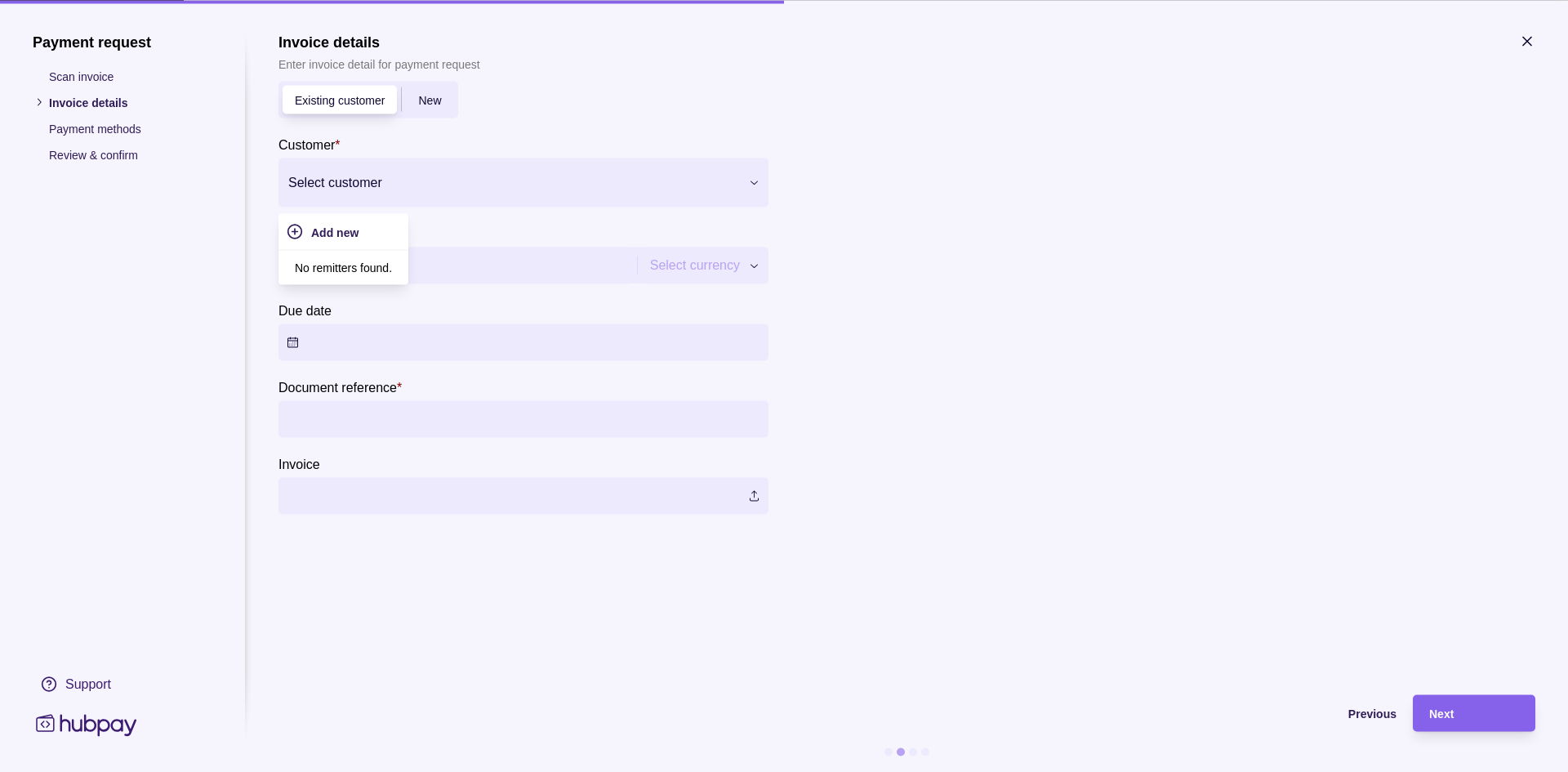 click at bounding box center [513, 182] 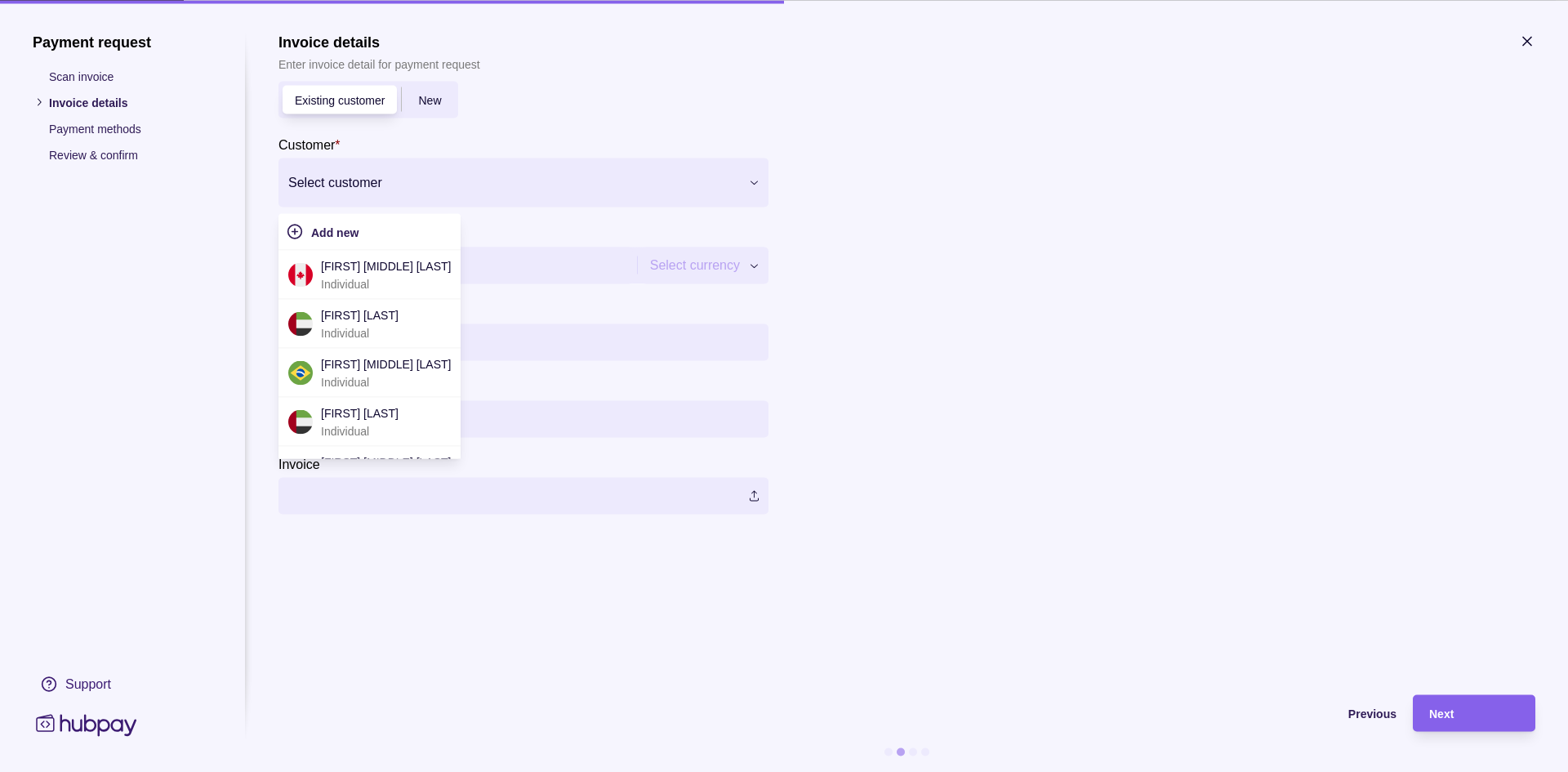 type on "*" 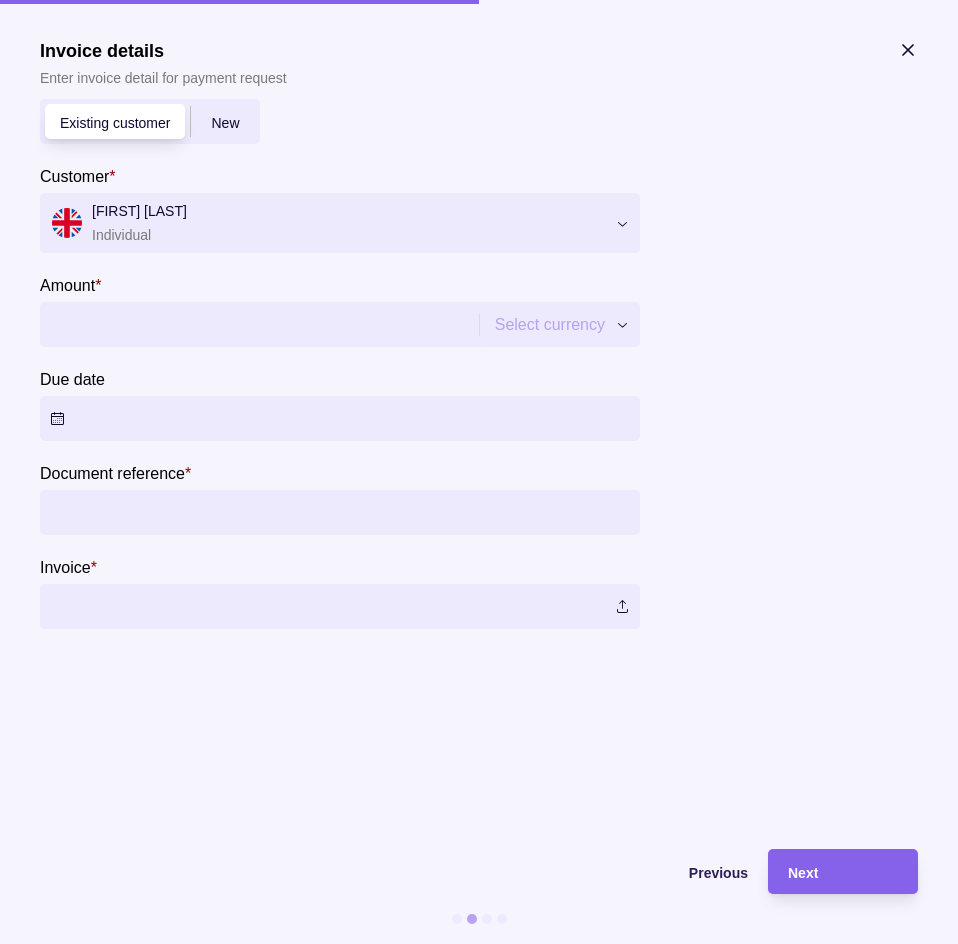 click on "Amount  *" at bounding box center (257, 324) 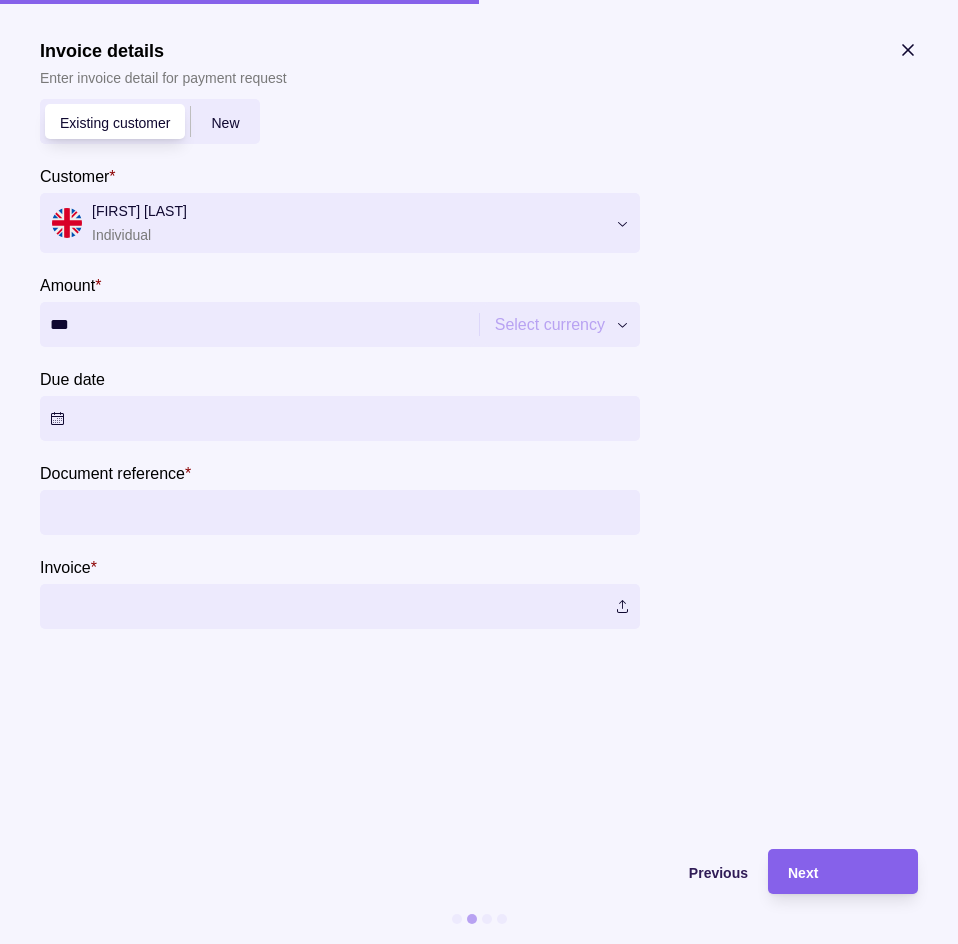 click on "Payment request Scan invoice Invoice details Payment methods Review & confirm Support Invoice details Enter invoice detail for payment request Existing customer New Customer  * [FIRST] [LAST] Individual Amount  * ****** AED *** *** Due date Document reference  * Invoice  * Previous Next" at bounding box center (471, 1283) 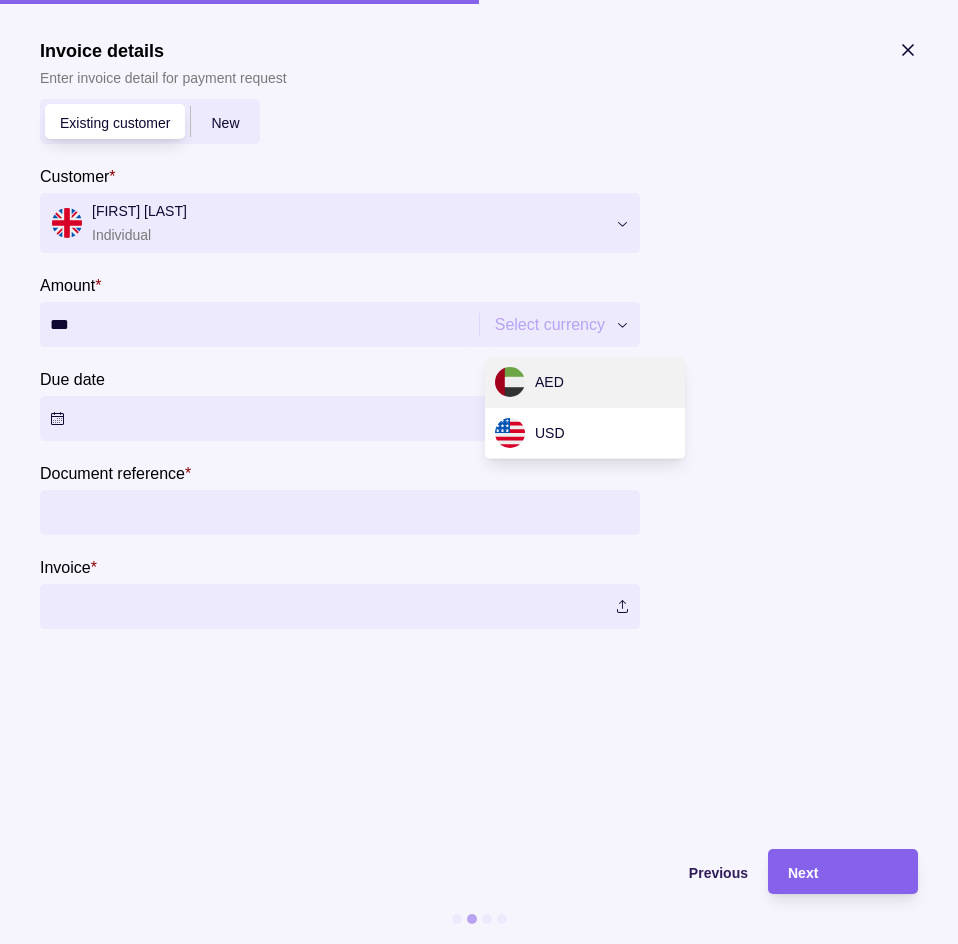 type on "******" 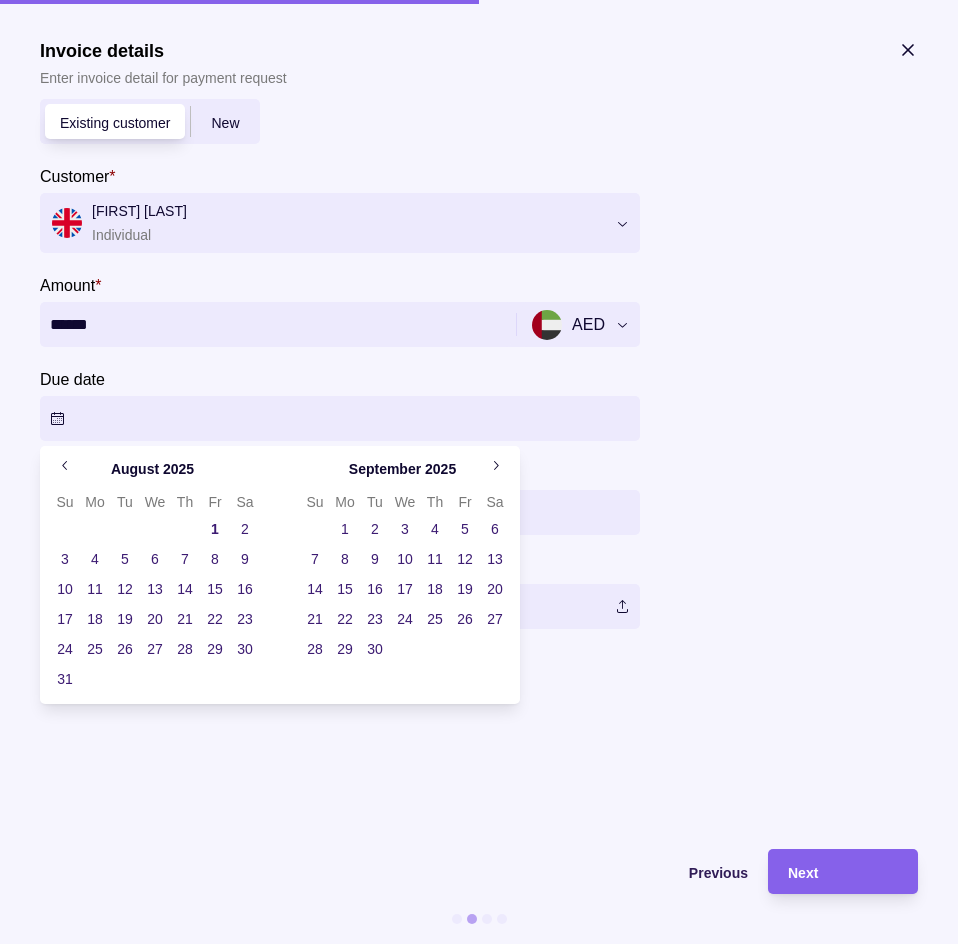 click on "Payment request Scan invoice Invoice details Payment methods Review & confirm Support Invoice details Enter invoice detail for payment request Existing customer New Customer  * [FIRST] [LAST] Individual Amount  * ****** AED *** *** Due date Document reference  * Invoice  * Previous Next" at bounding box center (471, 1283) 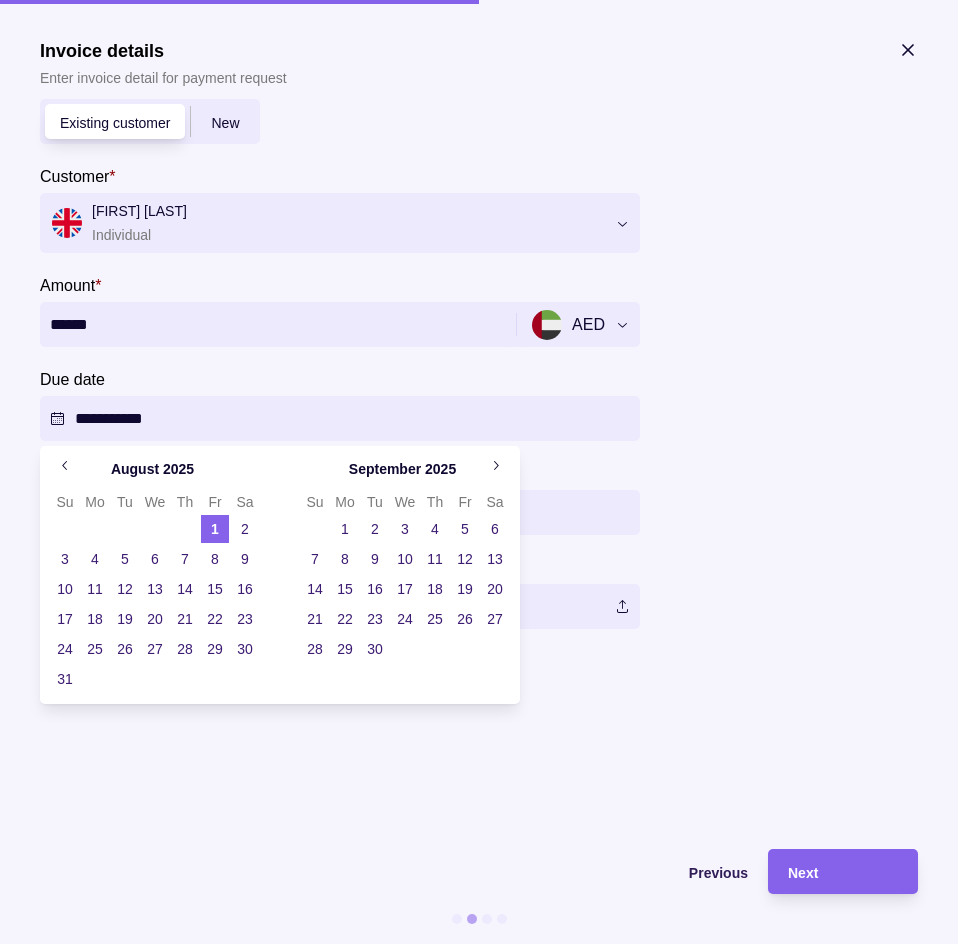 click on "1" at bounding box center (215, 529) 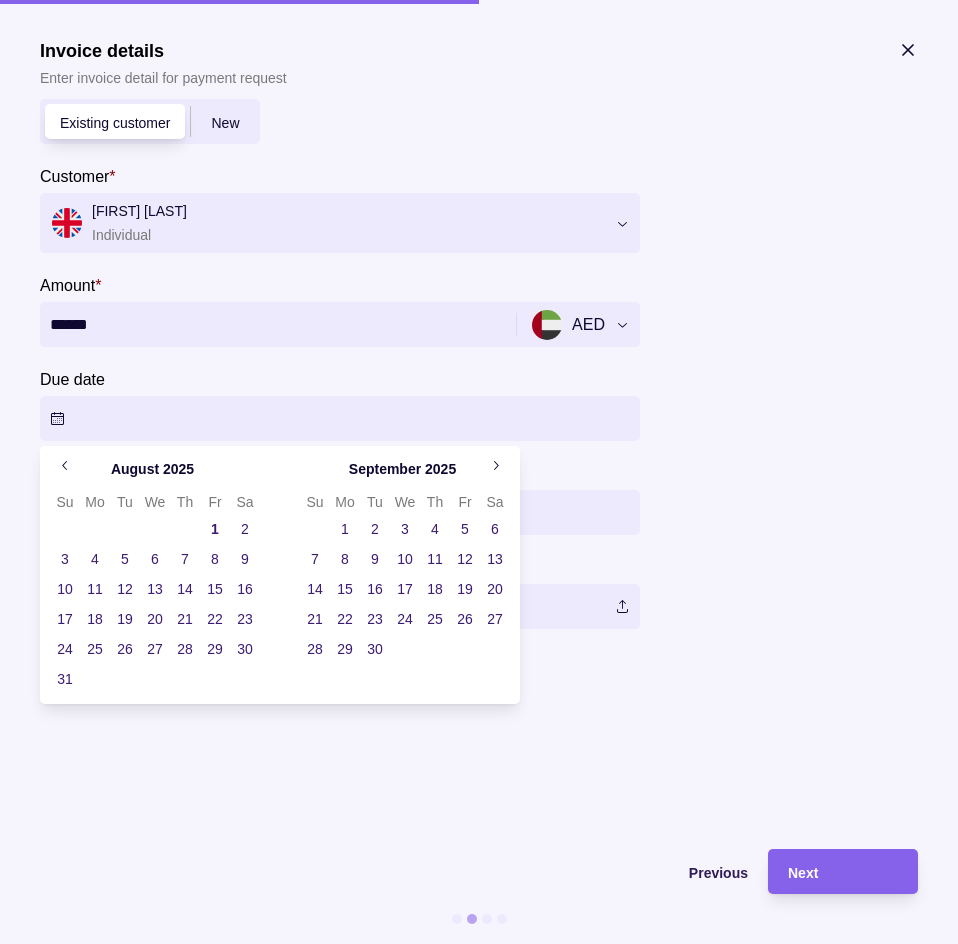 click on "1" at bounding box center [215, 529] 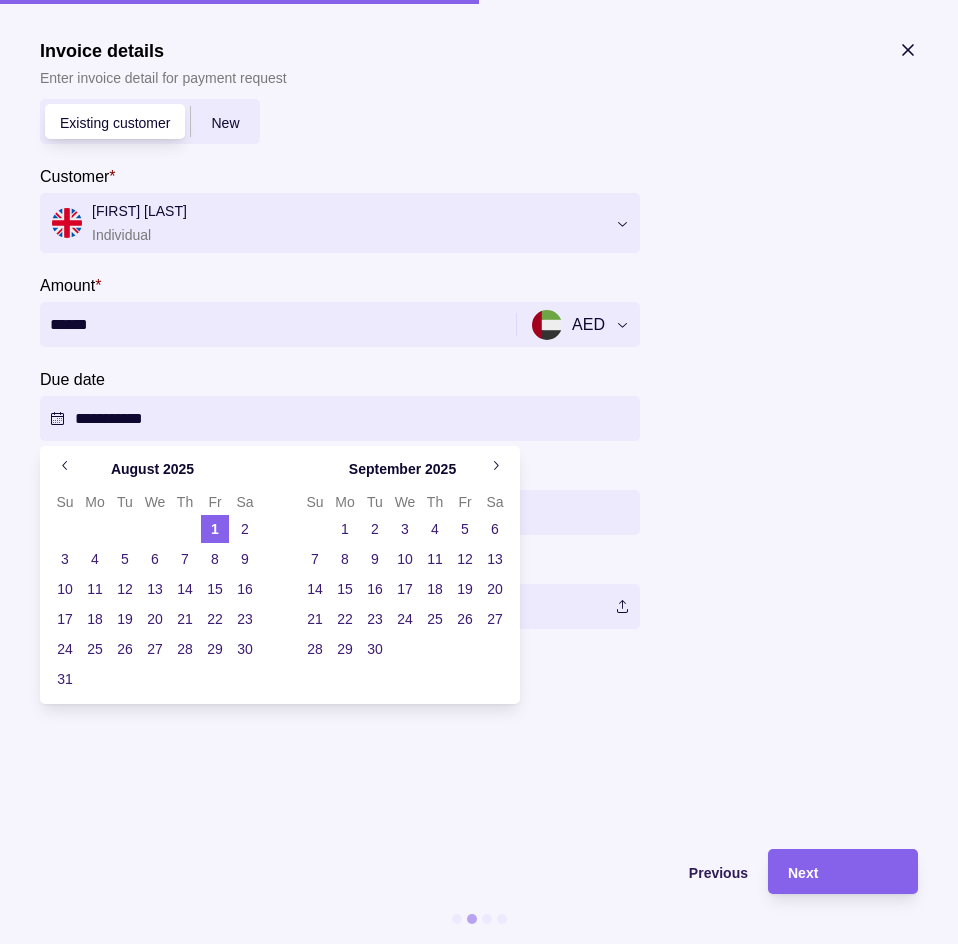 click on "**********" at bounding box center [471, 1283] 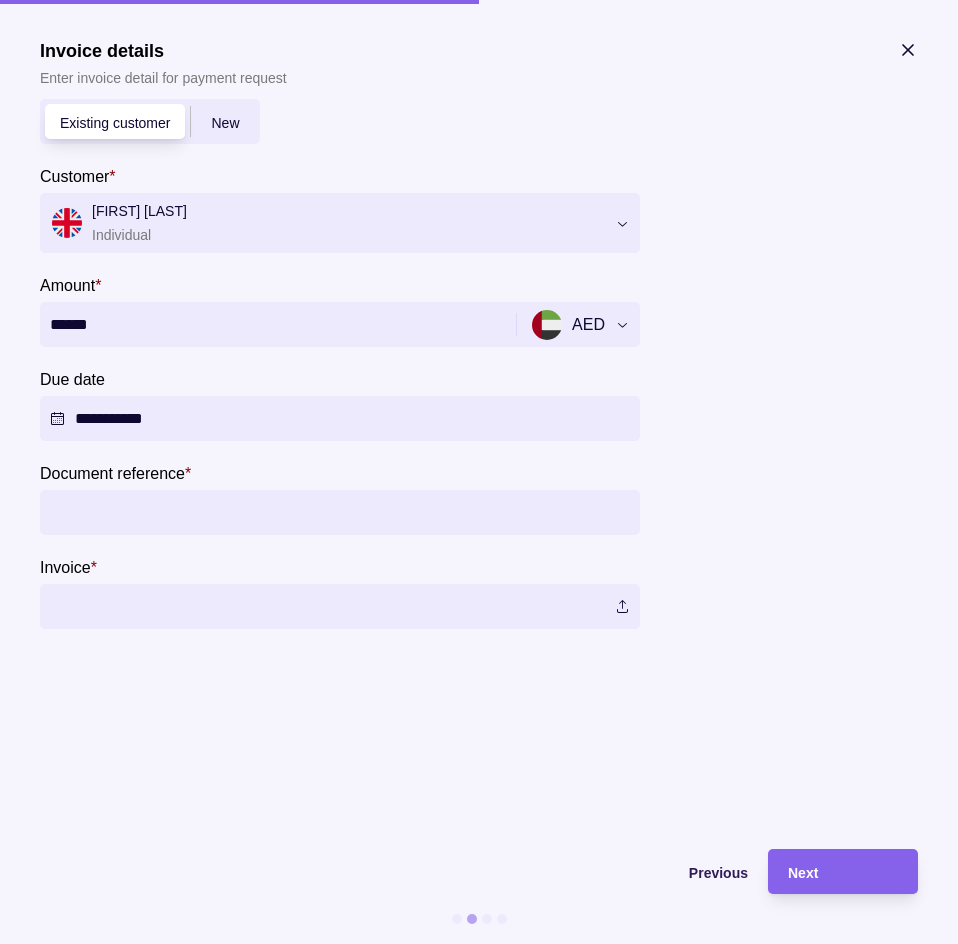 drag, startPoint x: 135, startPoint y: 502, endPoint x: 135, endPoint y: 516, distance: 14 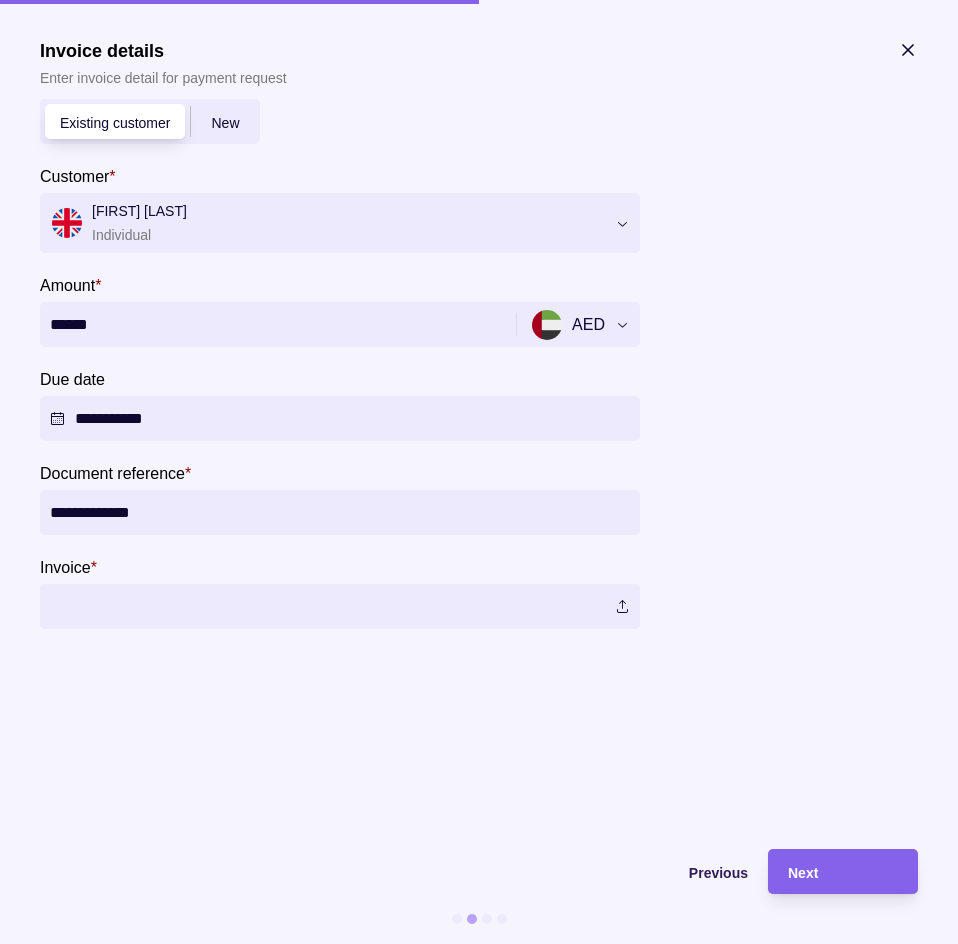 type on "**********" 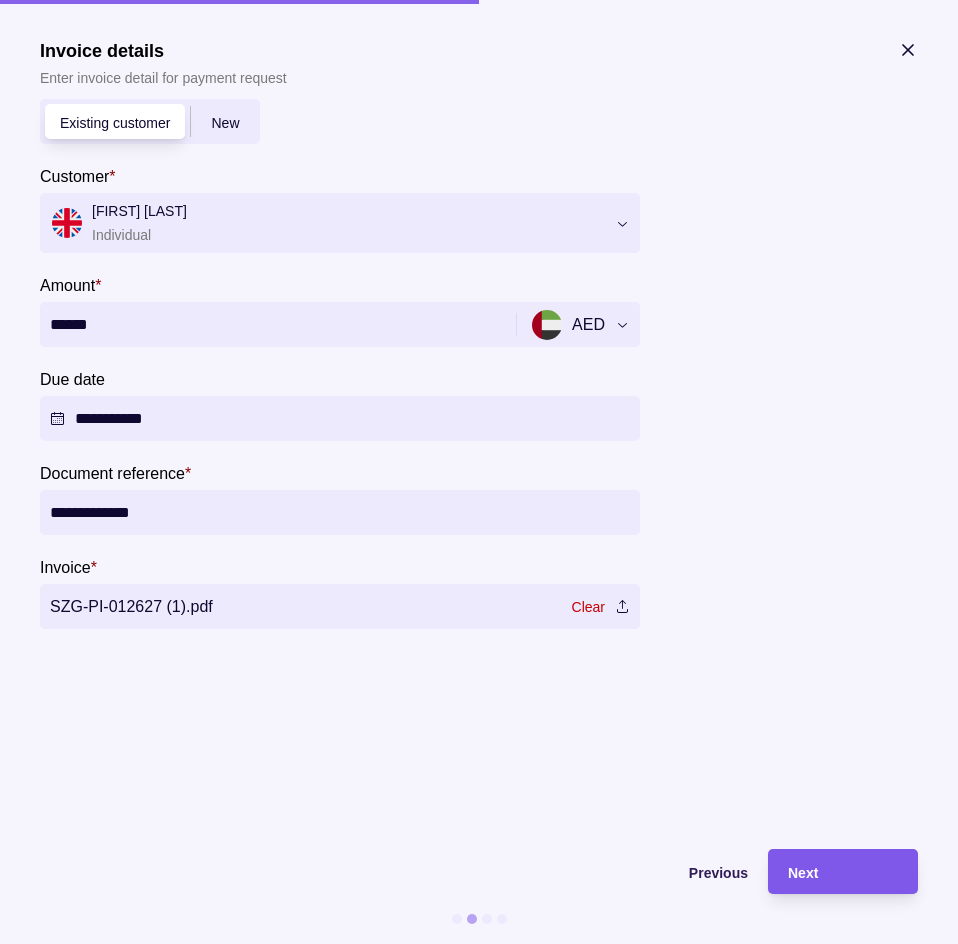 click on "Next" at bounding box center (843, 872) 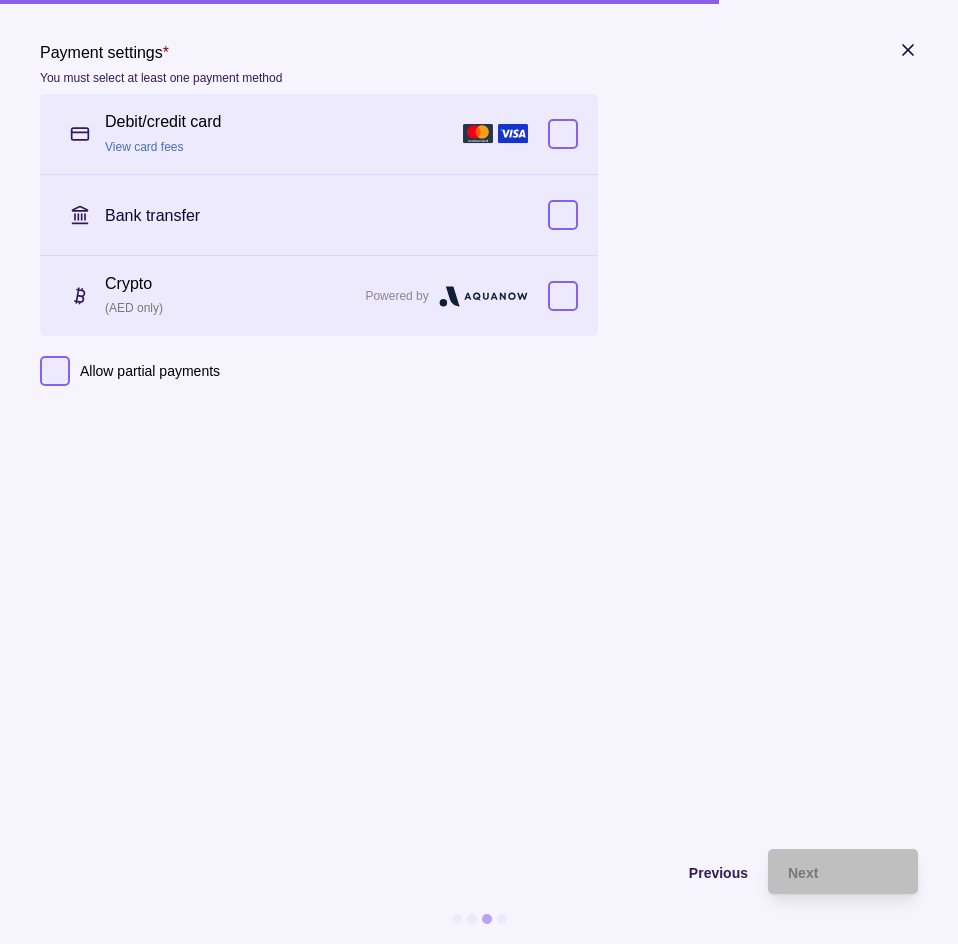 click on "Crypto" at bounding box center (230, 284) 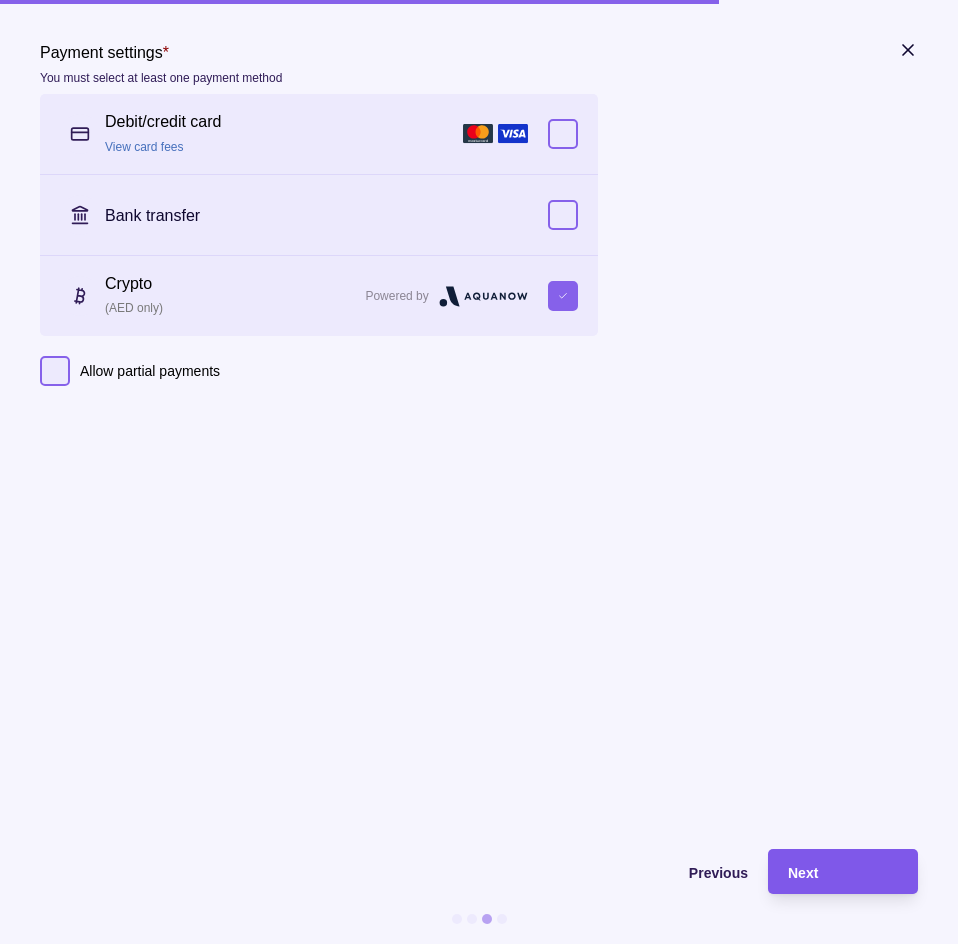 click on "Next" at bounding box center (843, 872) 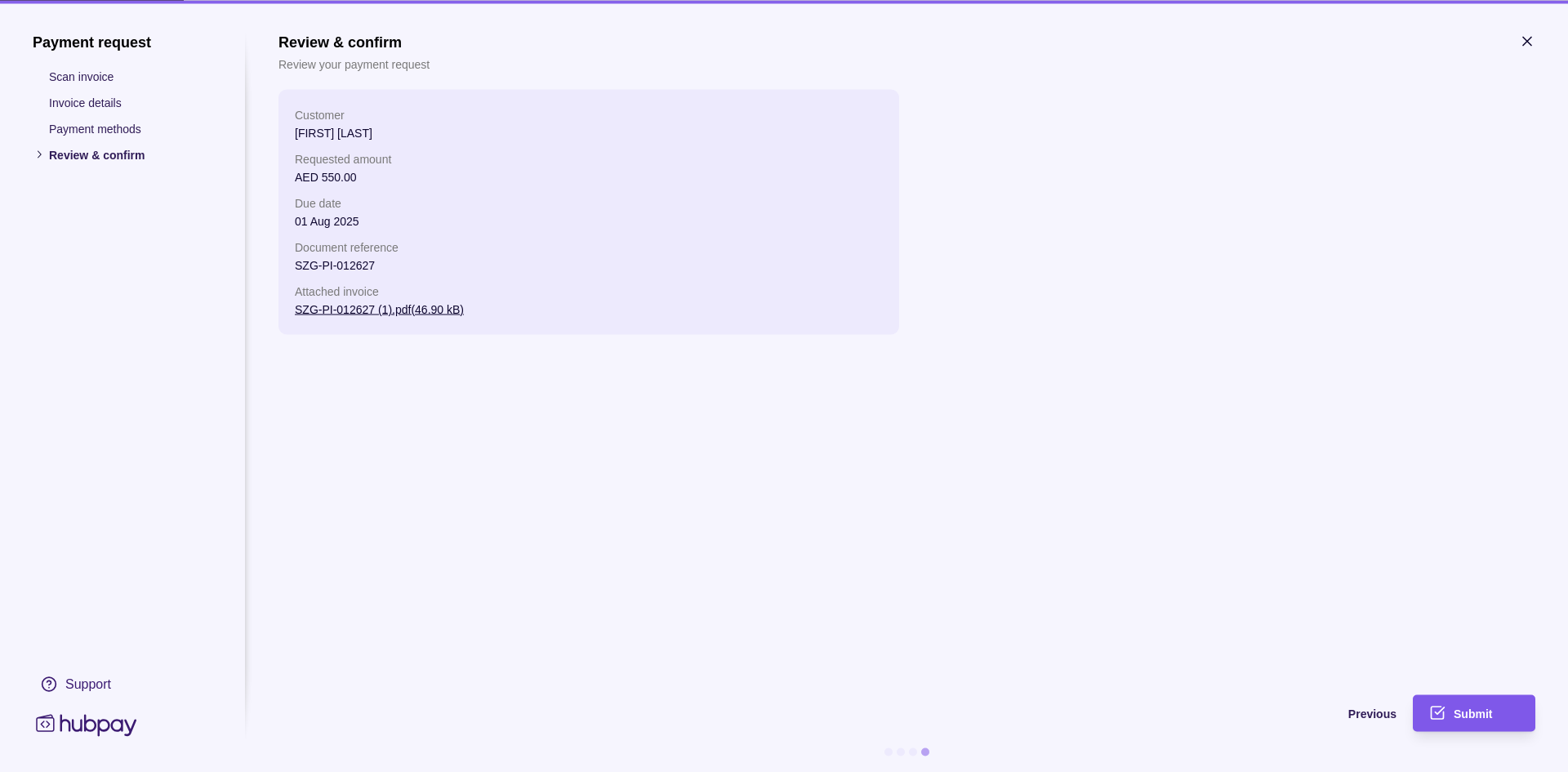 click on "Submit" at bounding box center [1472, 714] 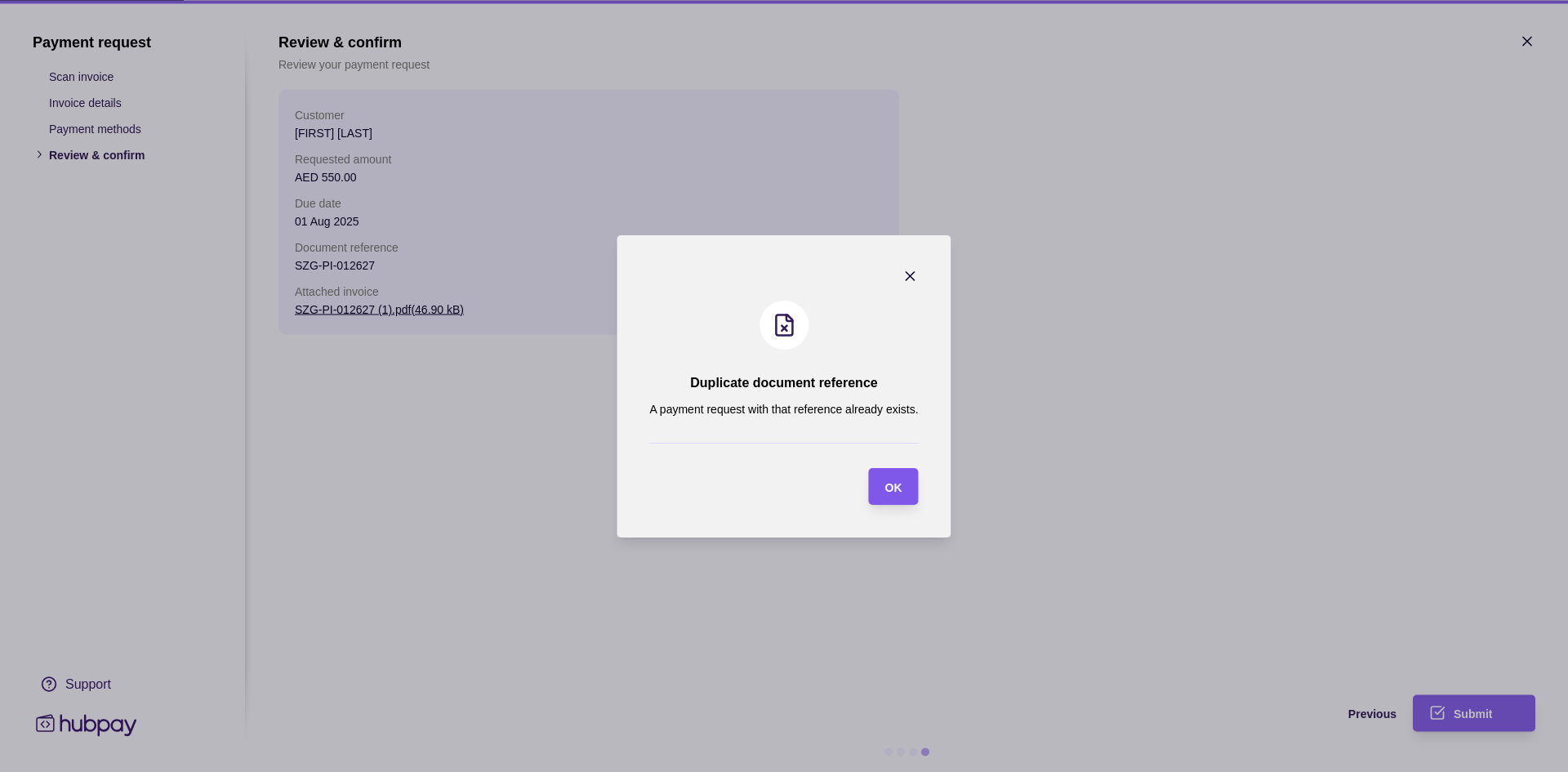 click on "OK" at bounding box center [893, 487] 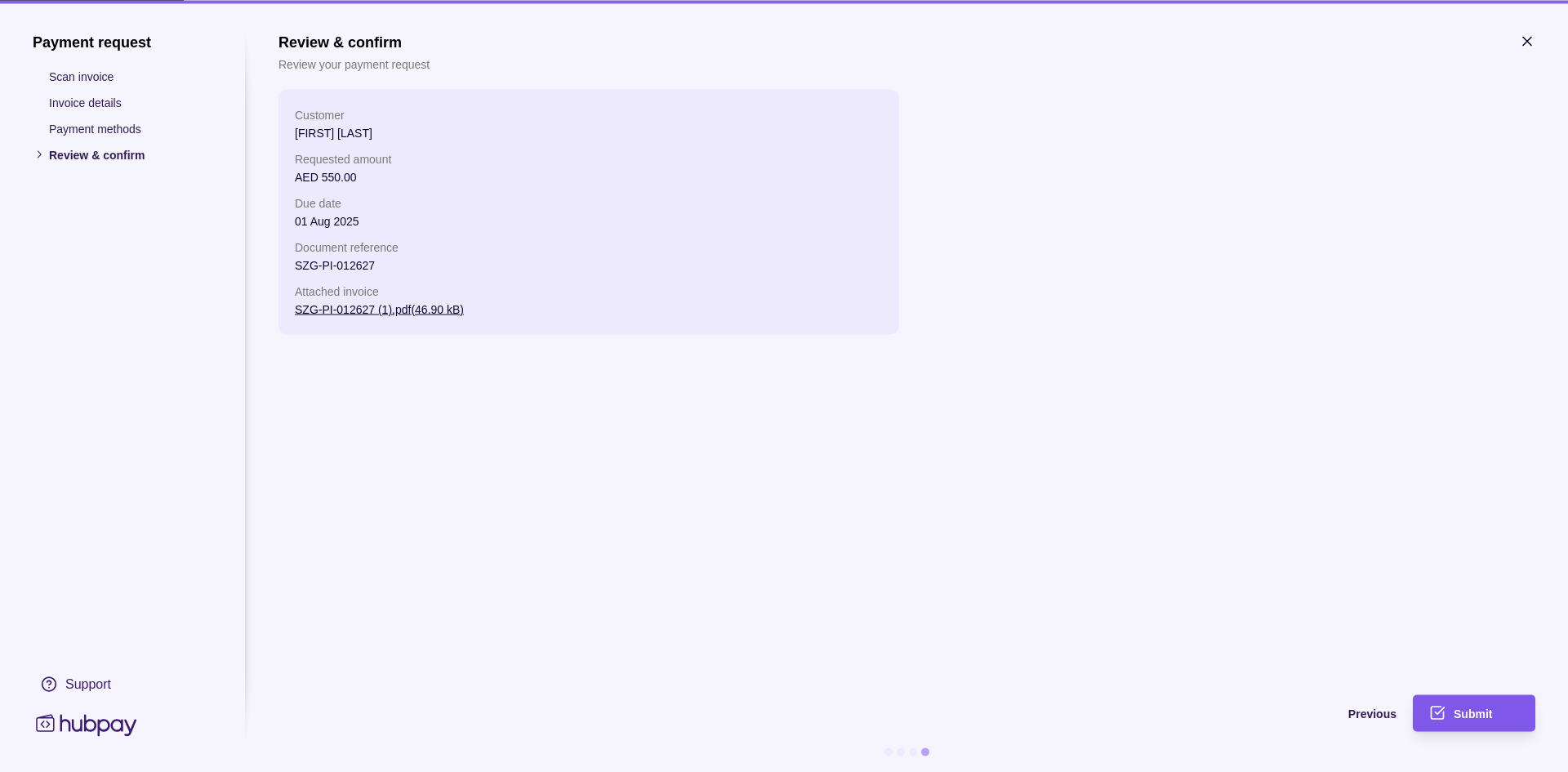click on "Submit" at bounding box center (1472, 714) 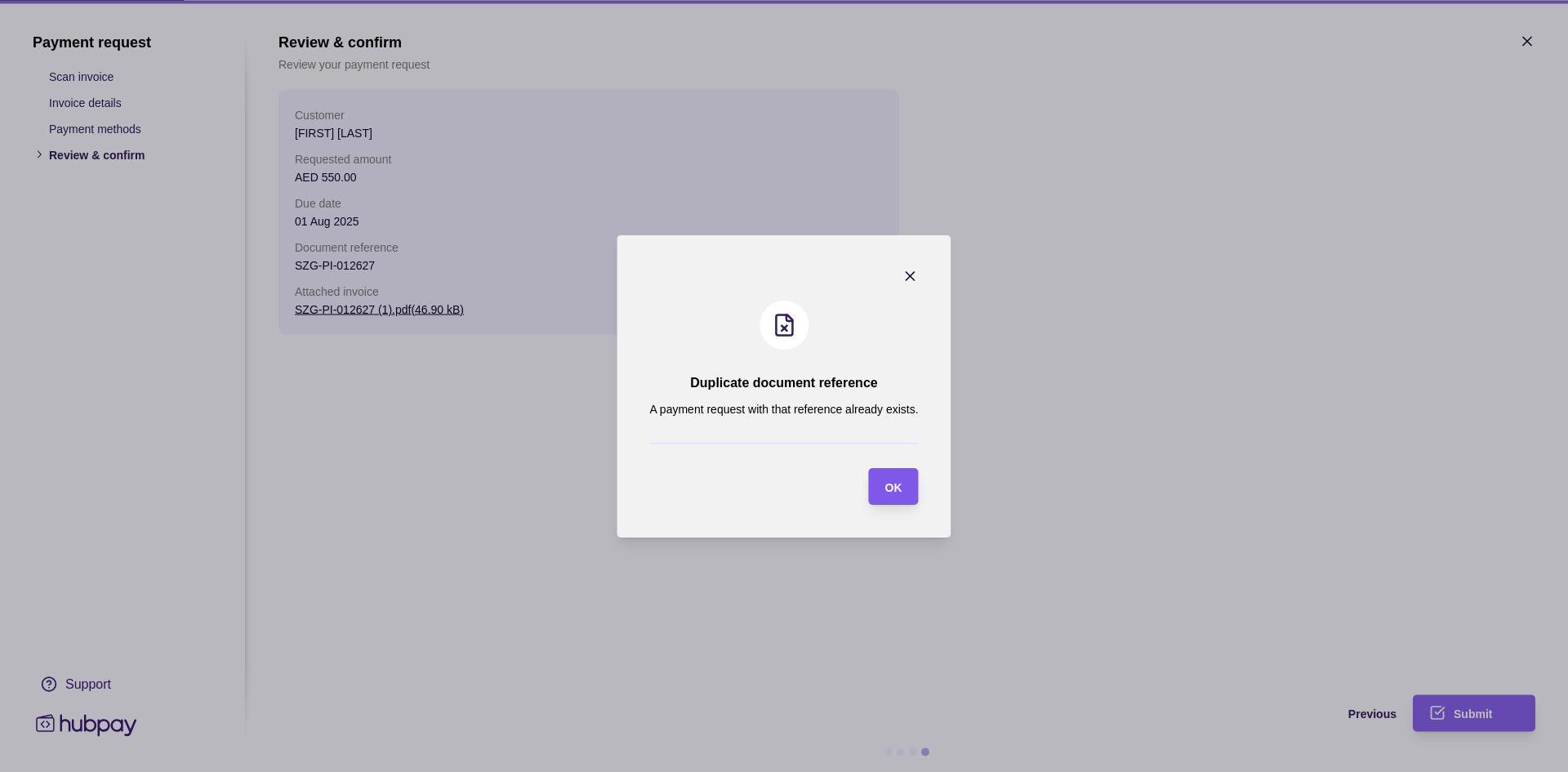 click on "OK" at bounding box center (893, 487) 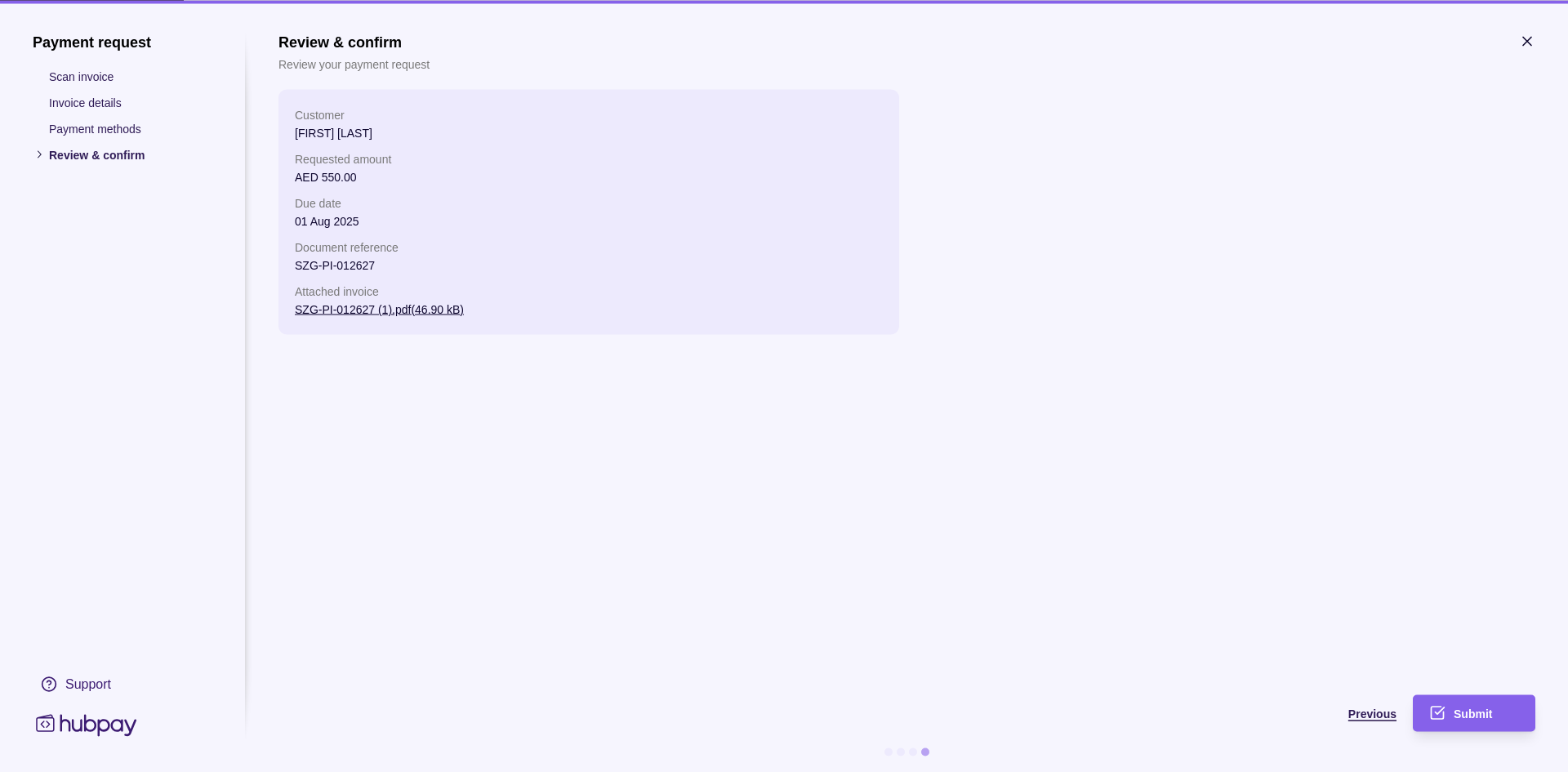 click on "Previous" at bounding box center [1372, 714] 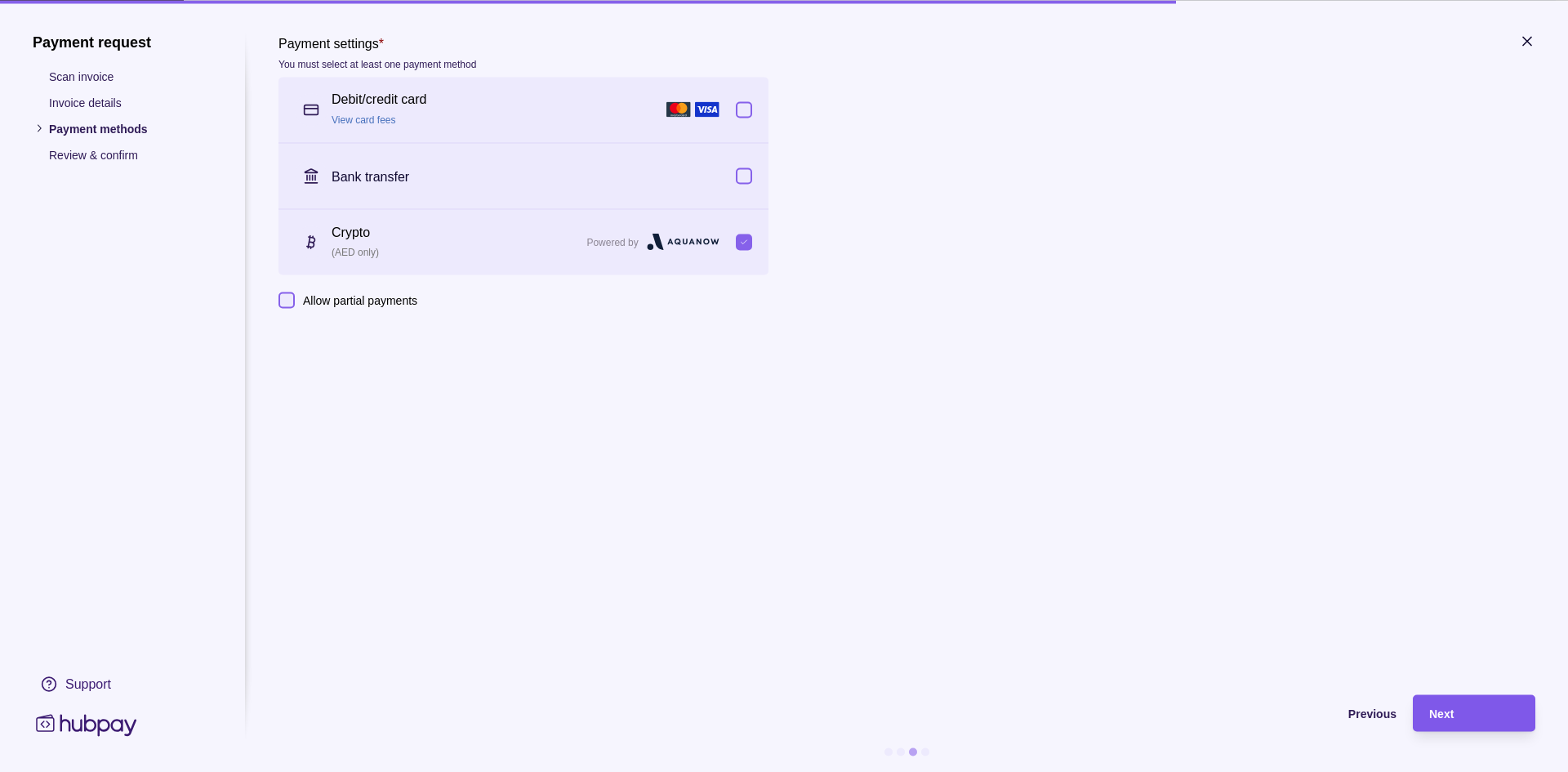 click on "Next" at bounding box center [1474, 713] 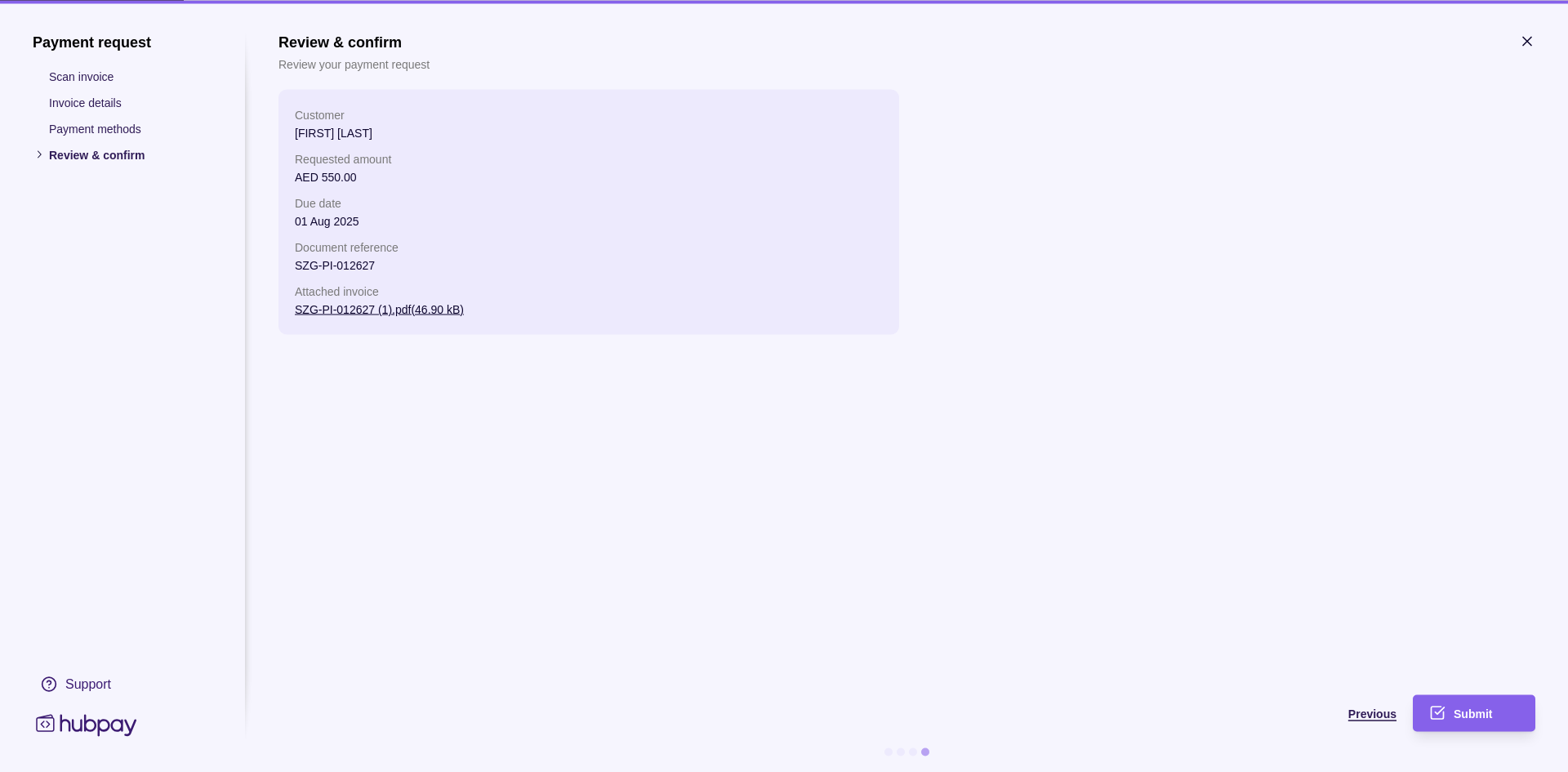 click on "Review & confirm Review your payment request Customer [FIRST] [LAST] Requested amount AED 550.00 Due date 01 Aug 2025 Document reference SZG-PI-012627 Attached invoice SZG-PI-012627 (1).pdf  ( 46.90 kB ) Previous Submit" at bounding box center (906, 402) 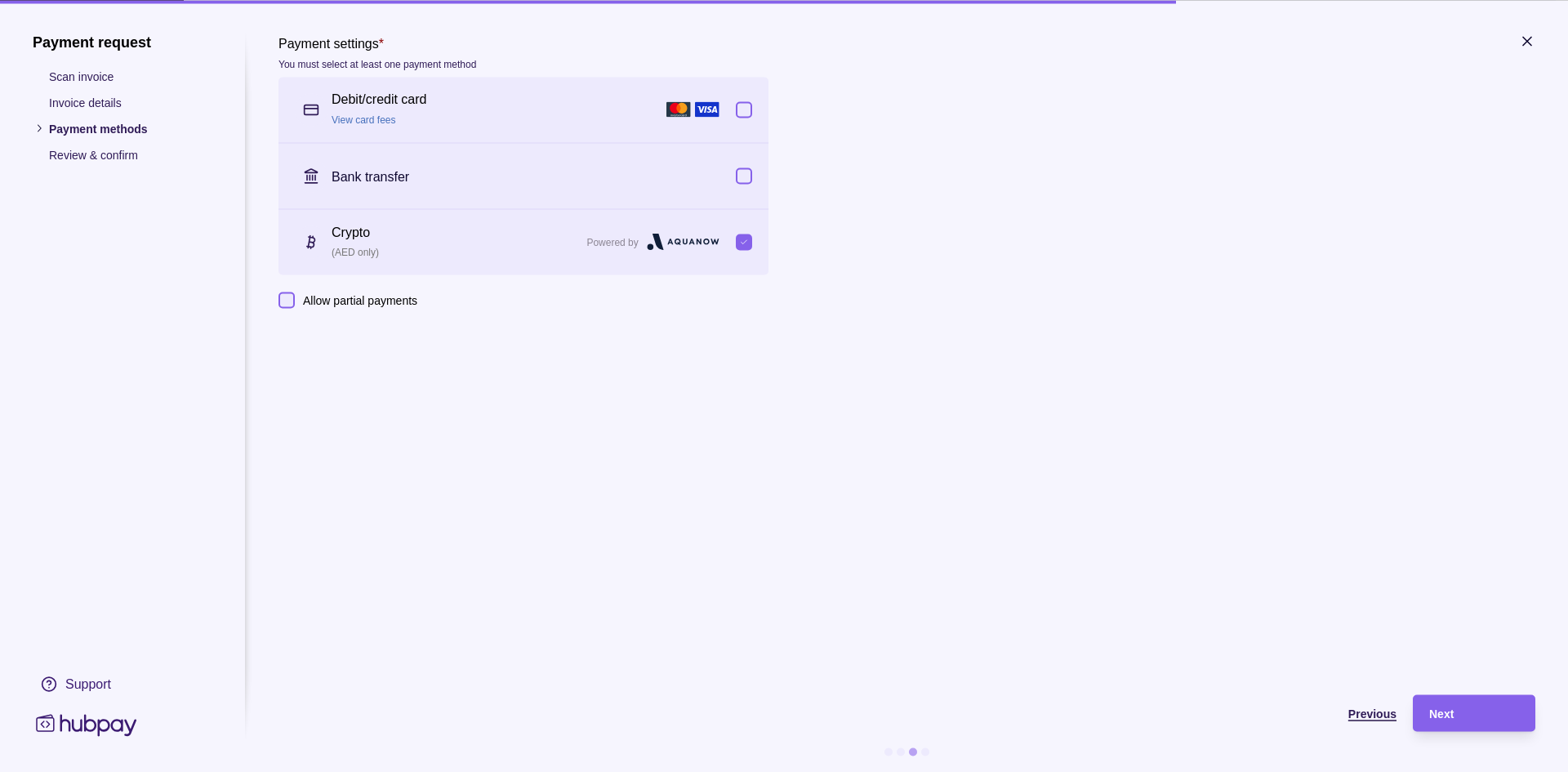 click on "Previous" at bounding box center [837, 713] 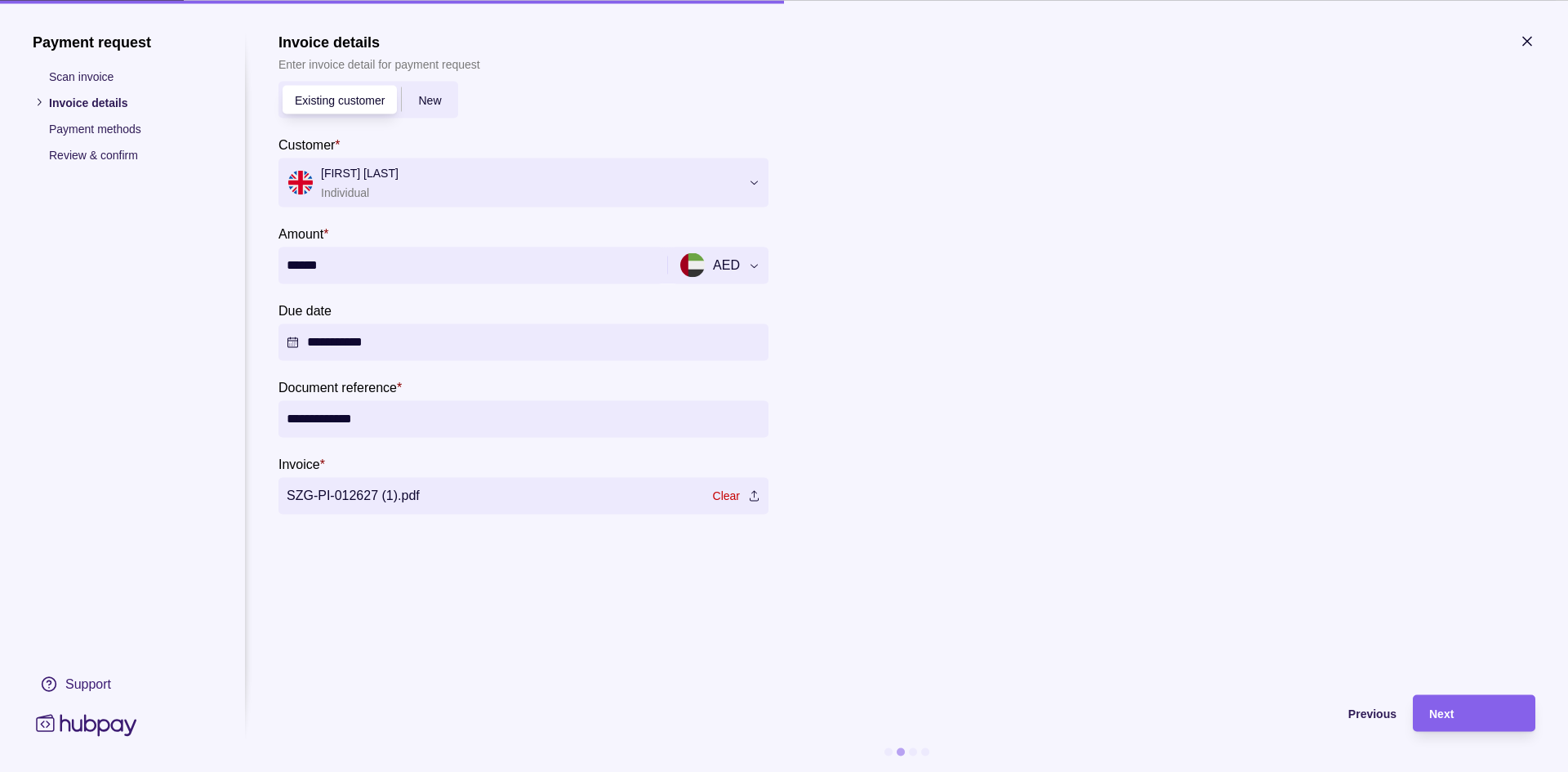 click on "Clear" at bounding box center (726, 496) 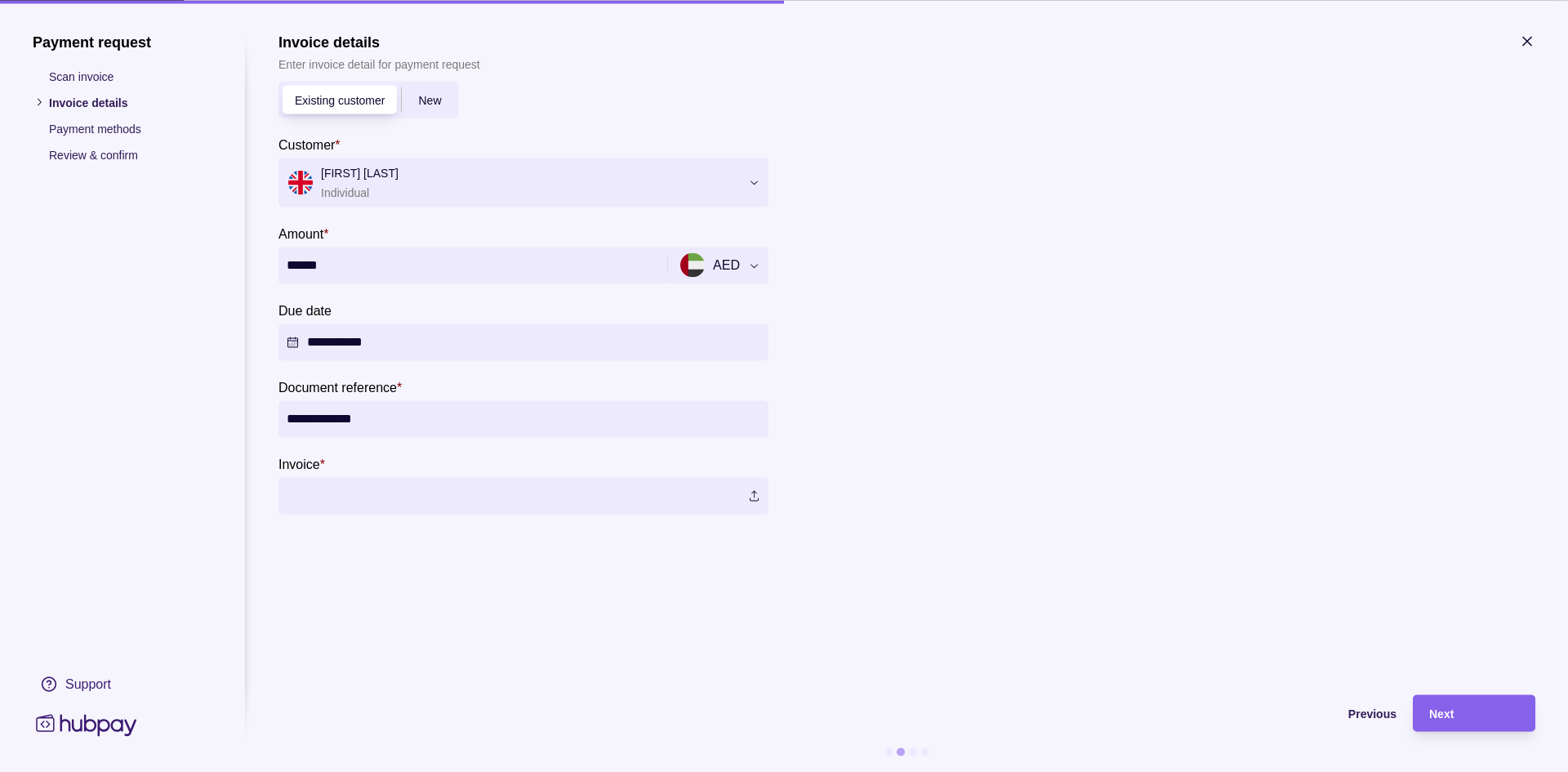 click at bounding box center [523, 495] 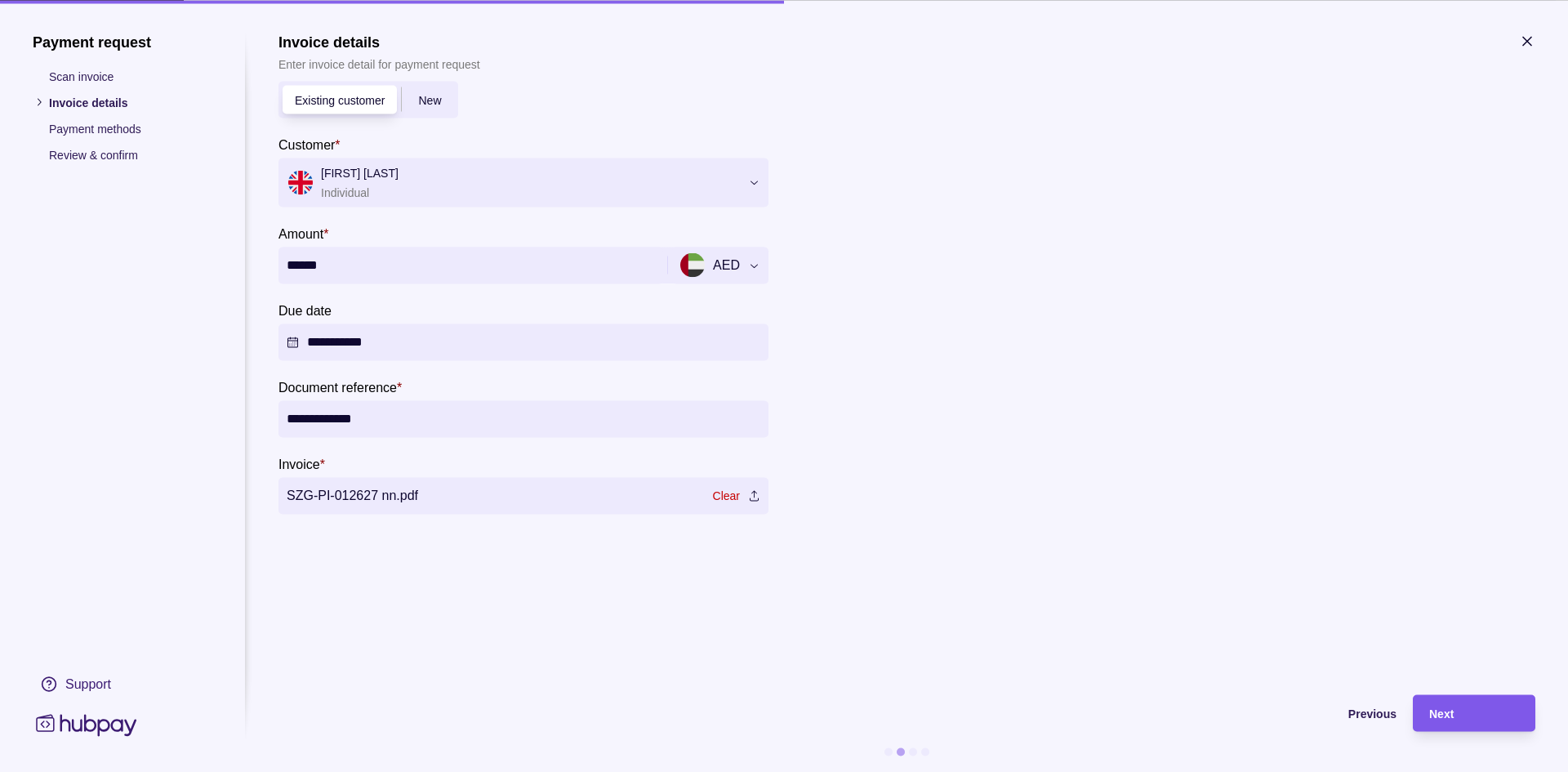 click on "Next" at bounding box center [1474, 713] 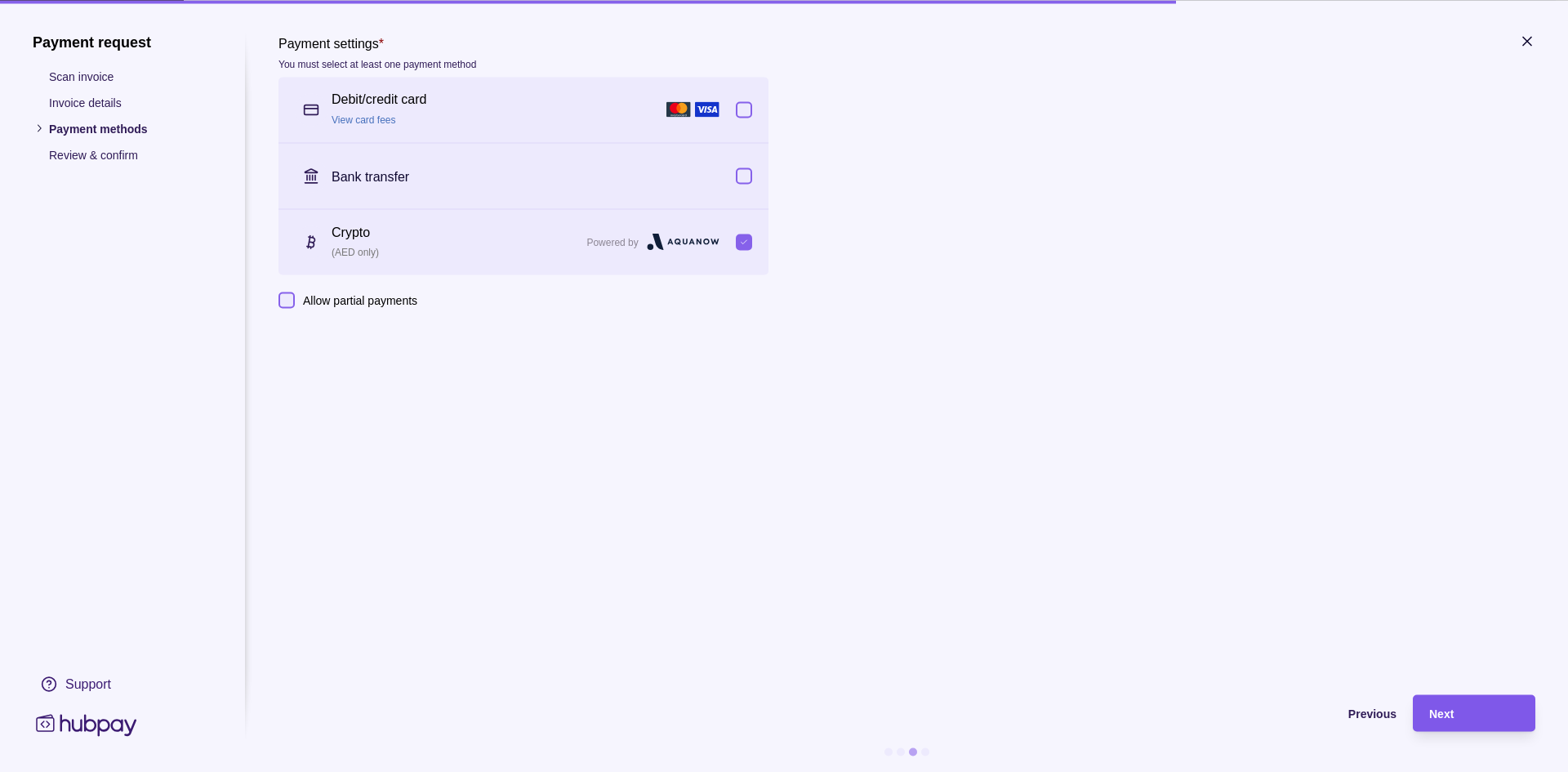 click on "Next" at bounding box center (1474, 713) 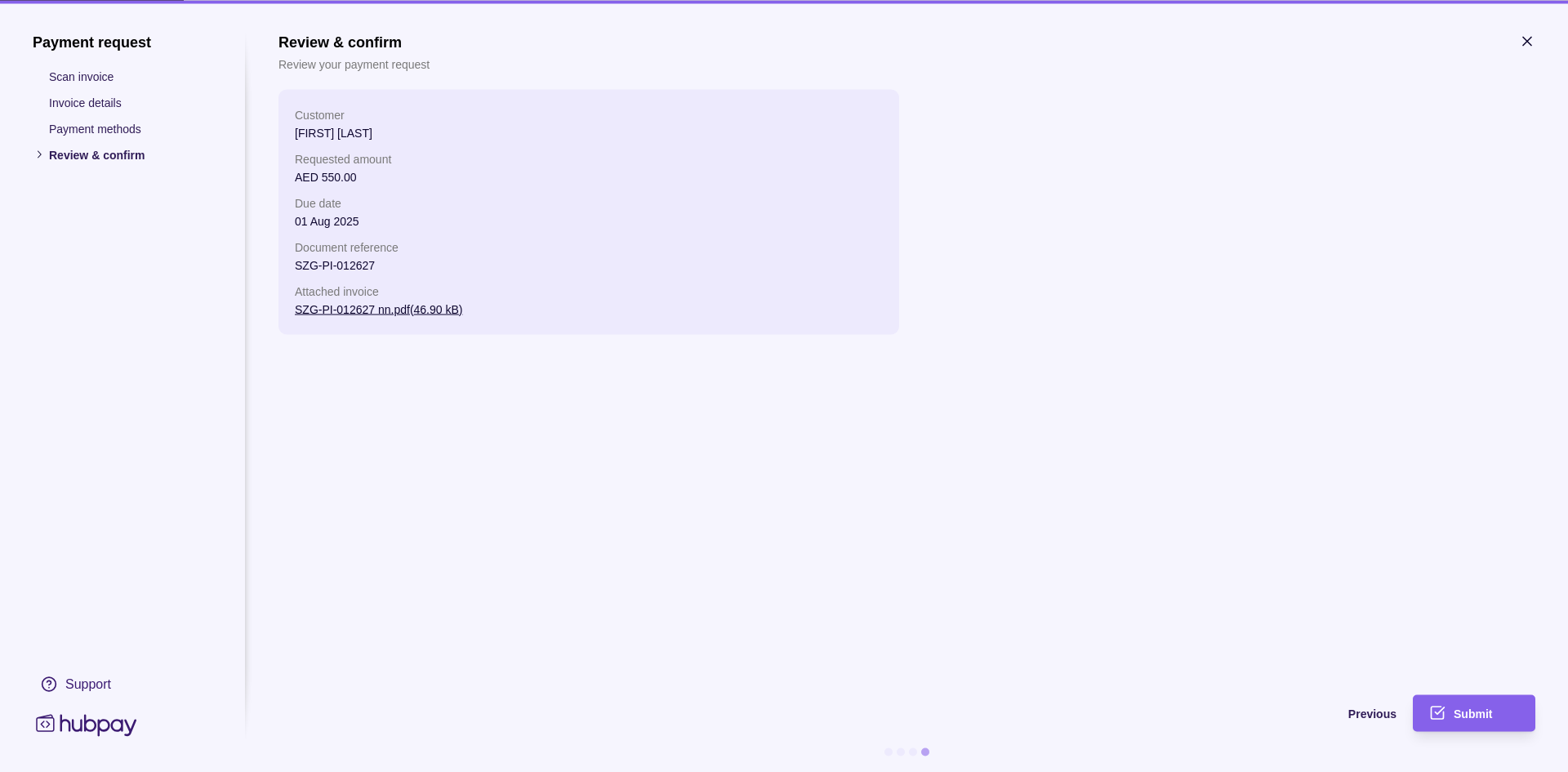 click on "Submit" at bounding box center [1472, 714] 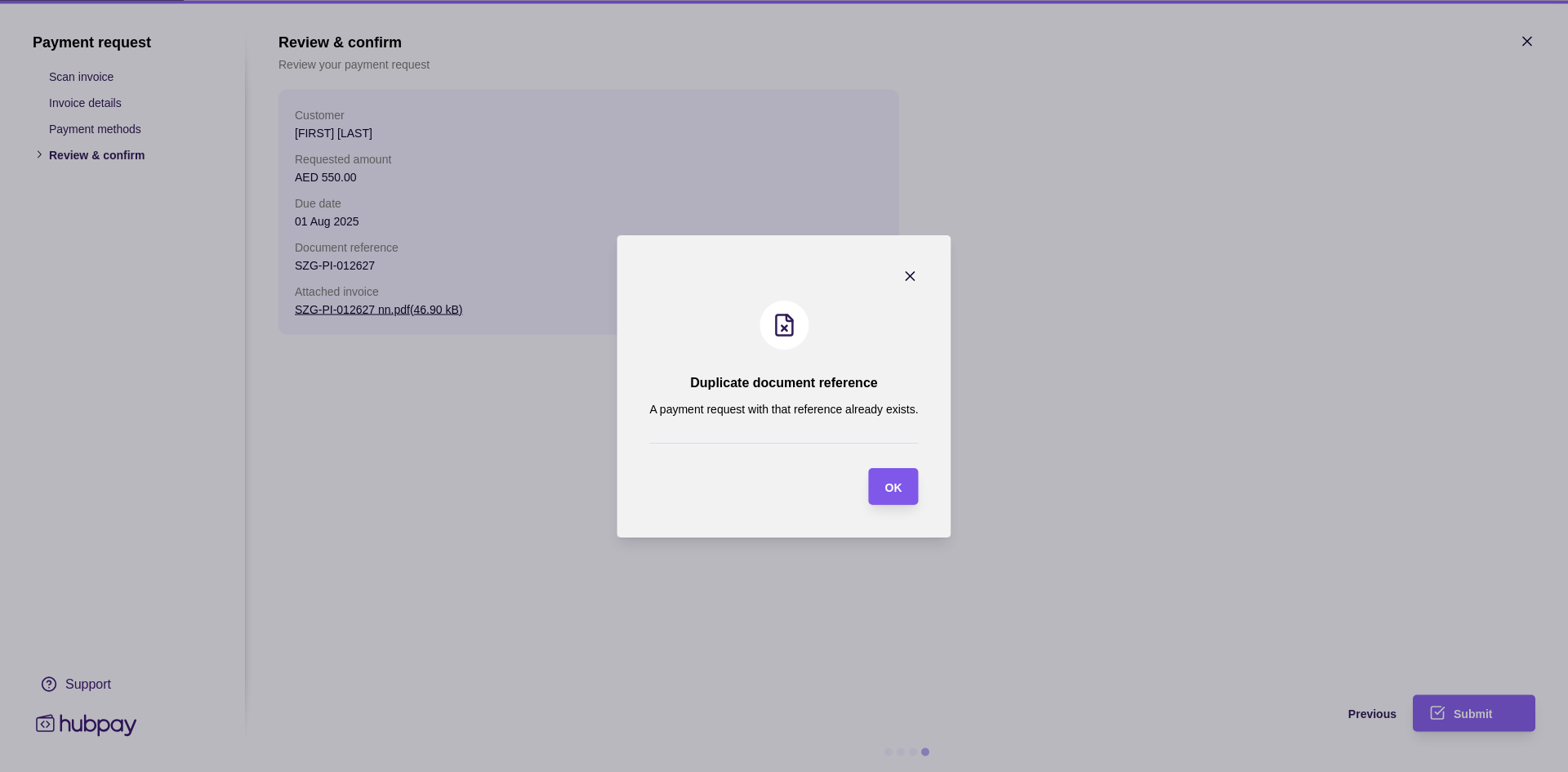 click at bounding box center (869, 486) 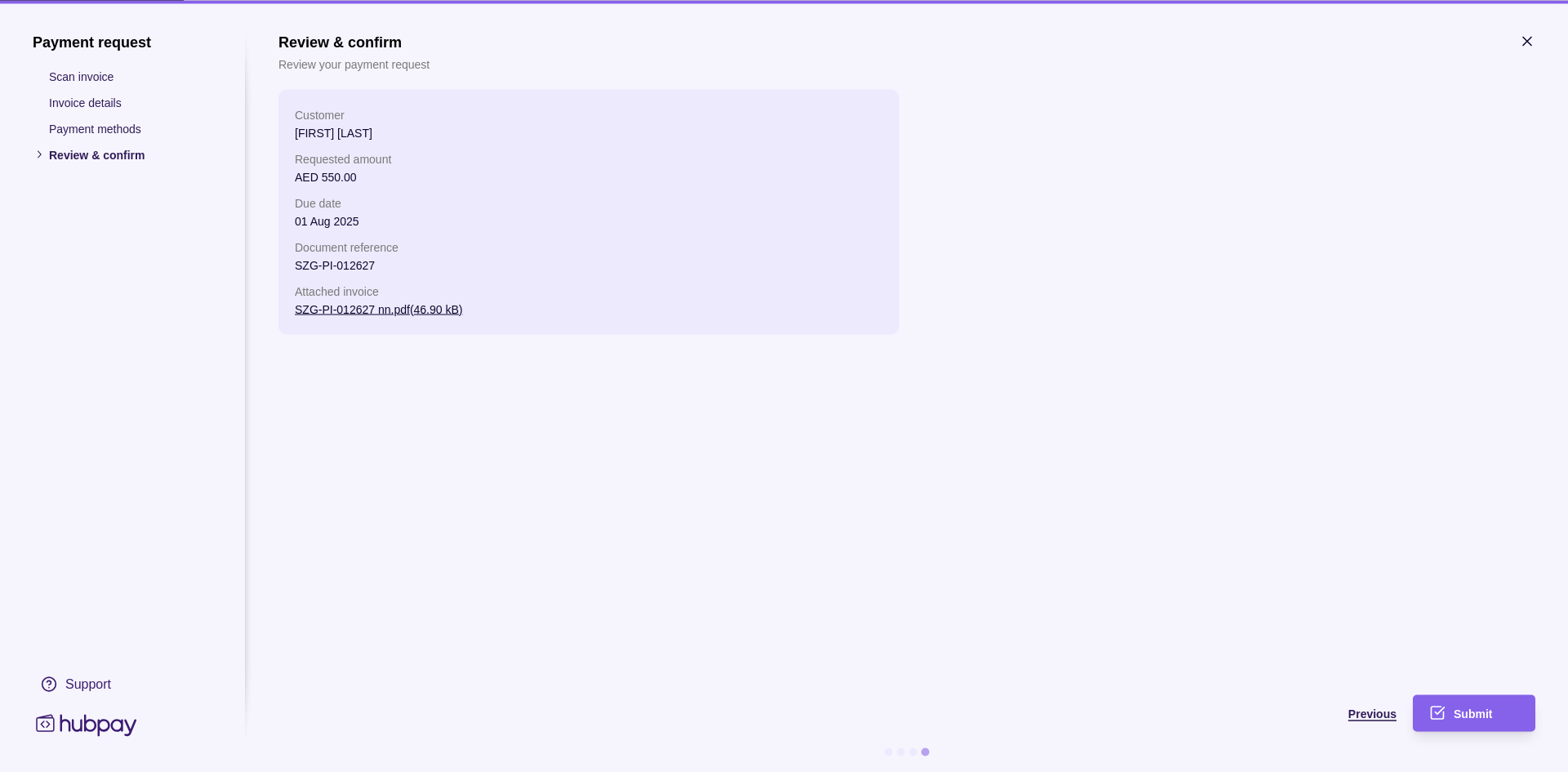 click on "Previous" at bounding box center (1372, 714) 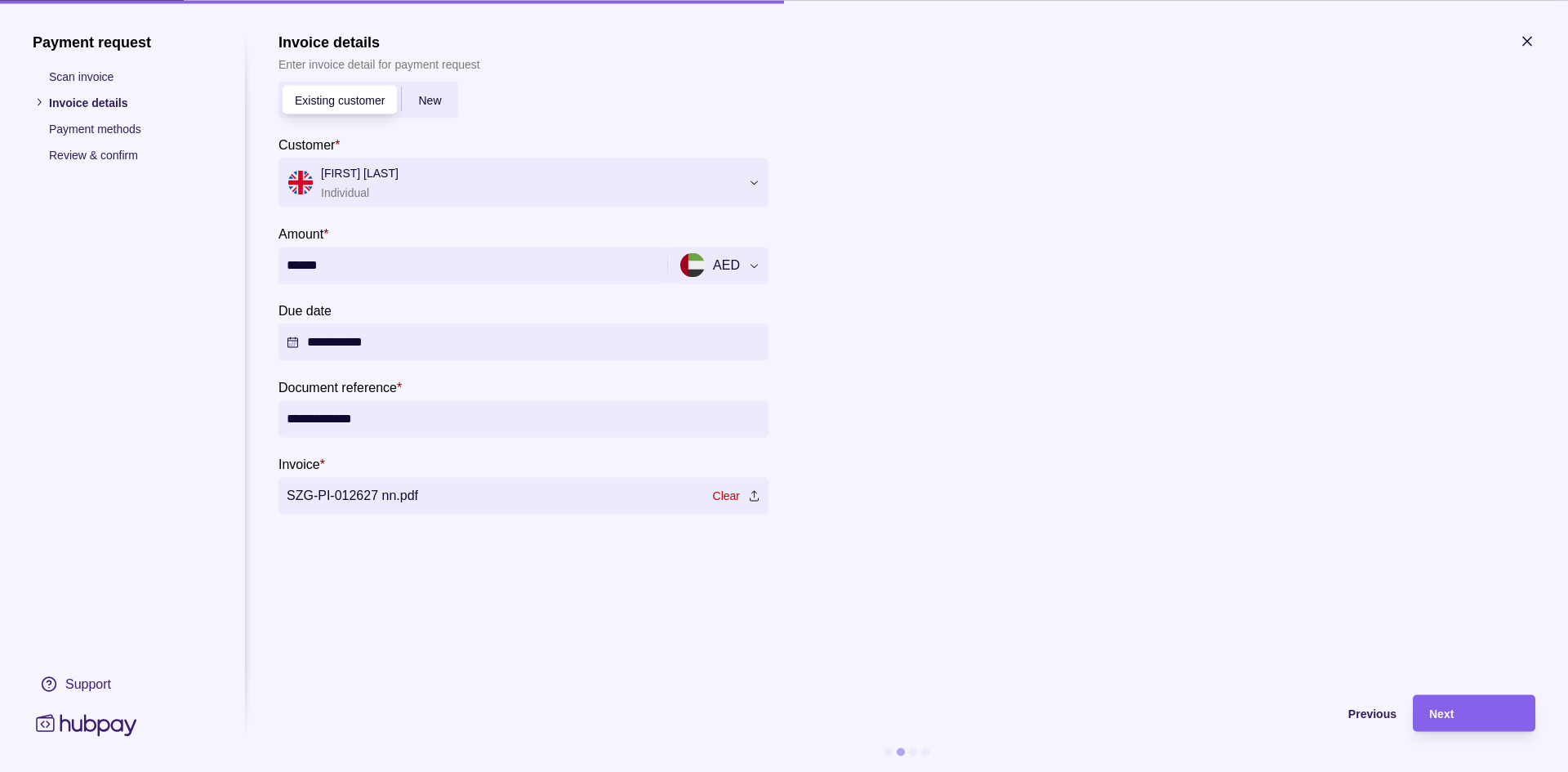 click on "Clear" at bounding box center [726, 496] 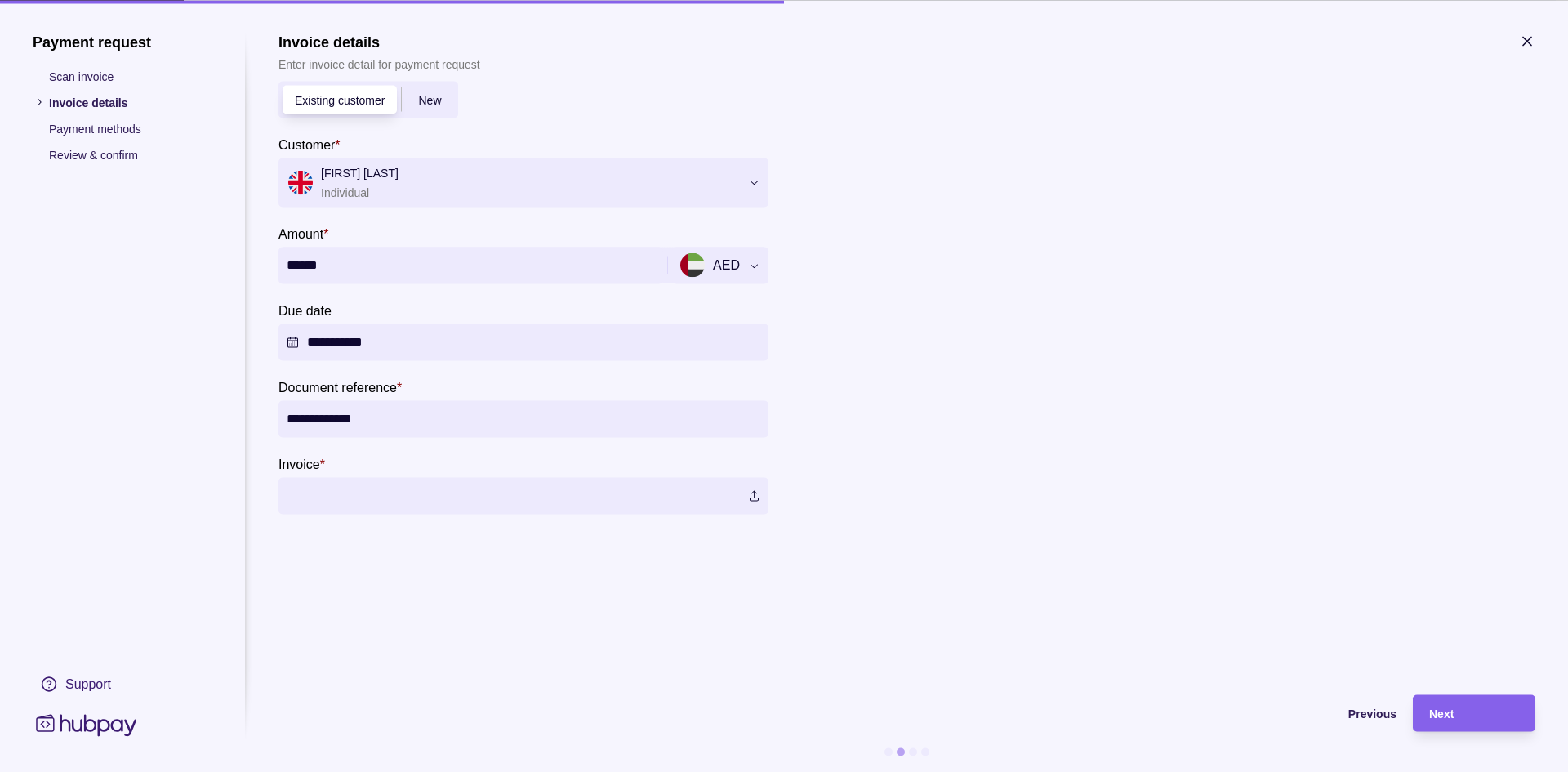 click at bounding box center [523, 495] 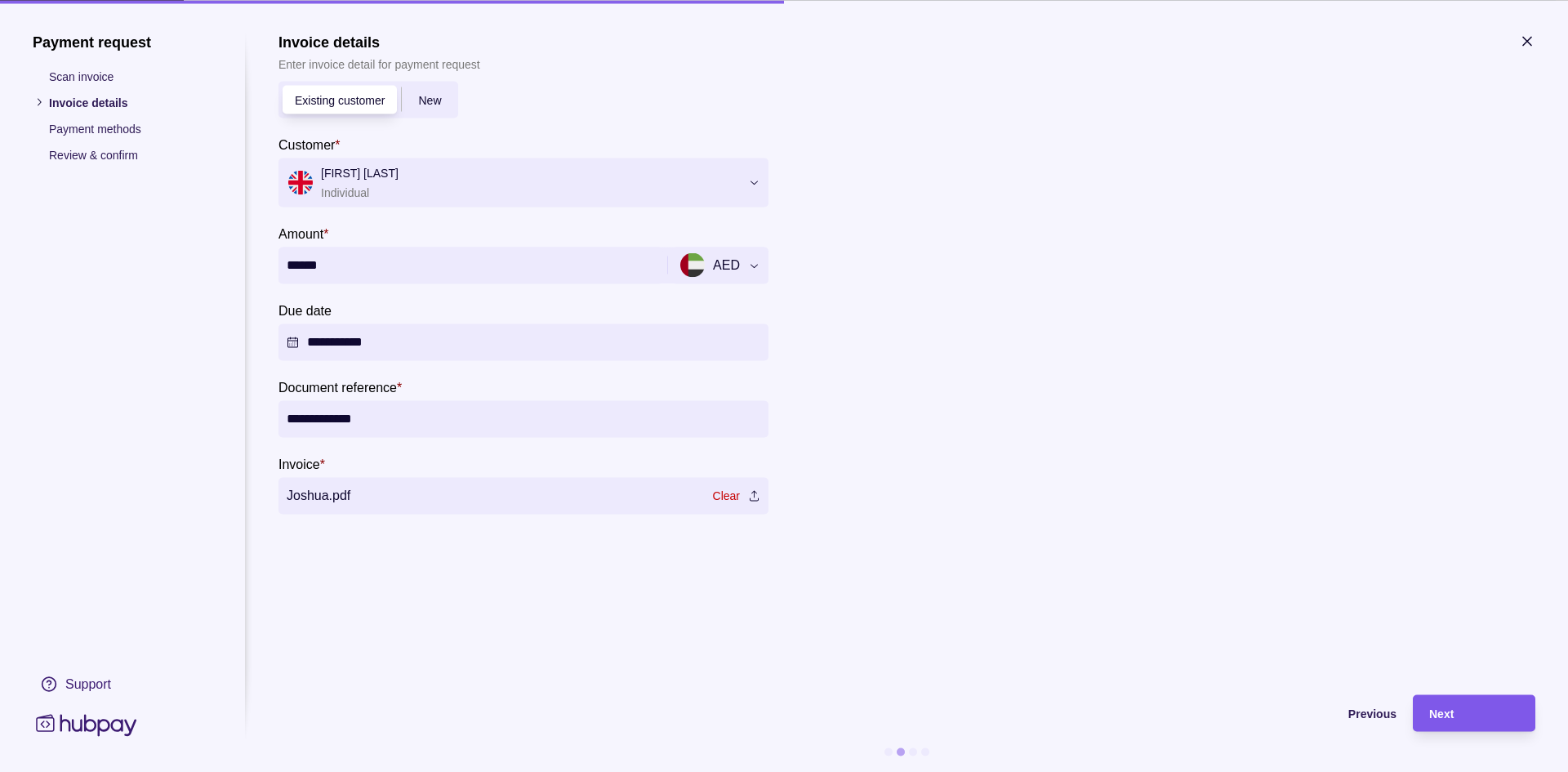 click on "Next" at bounding box center [1474, 713] 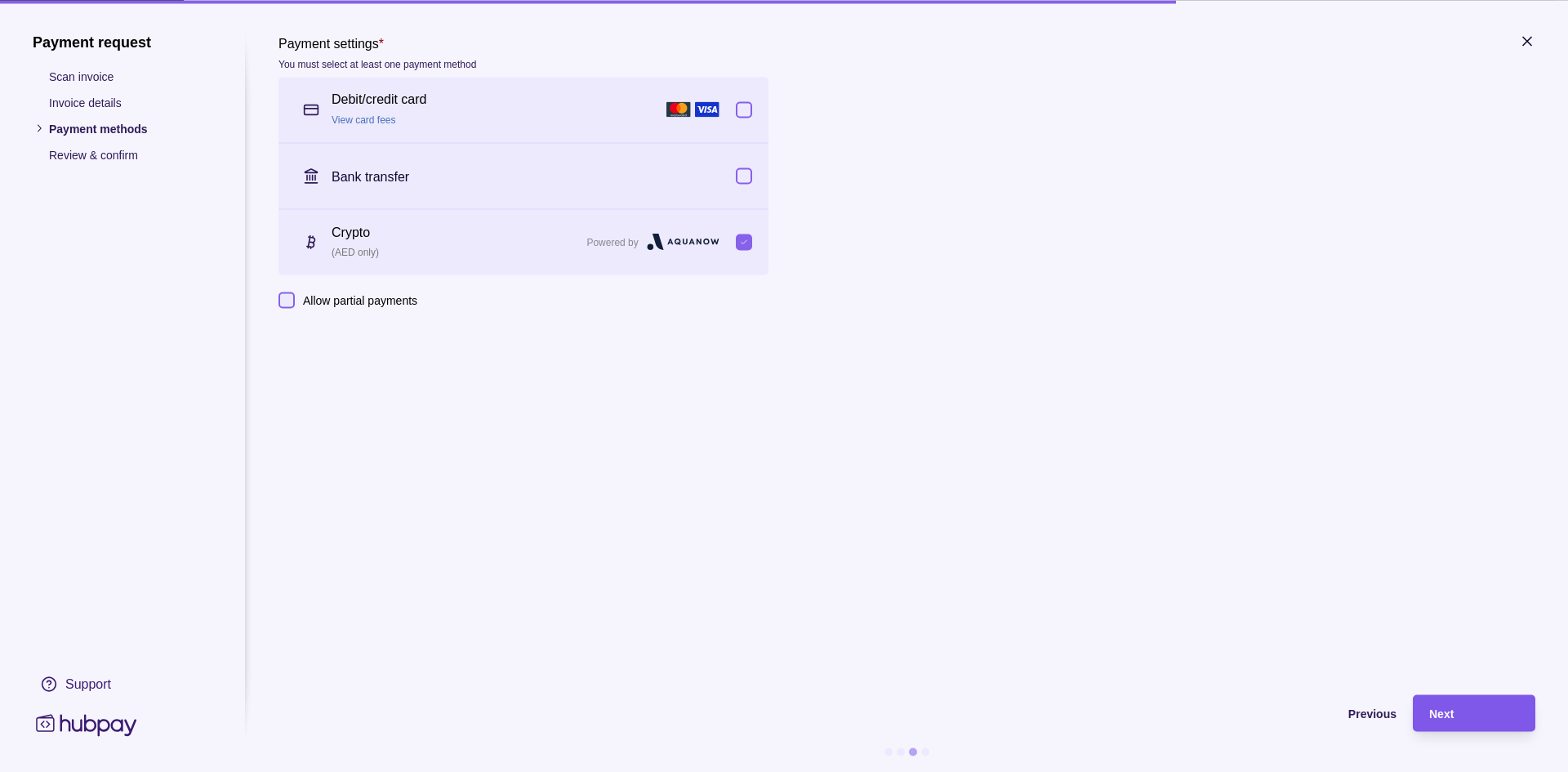 click on "Next" at bounding box center (1441, 714) 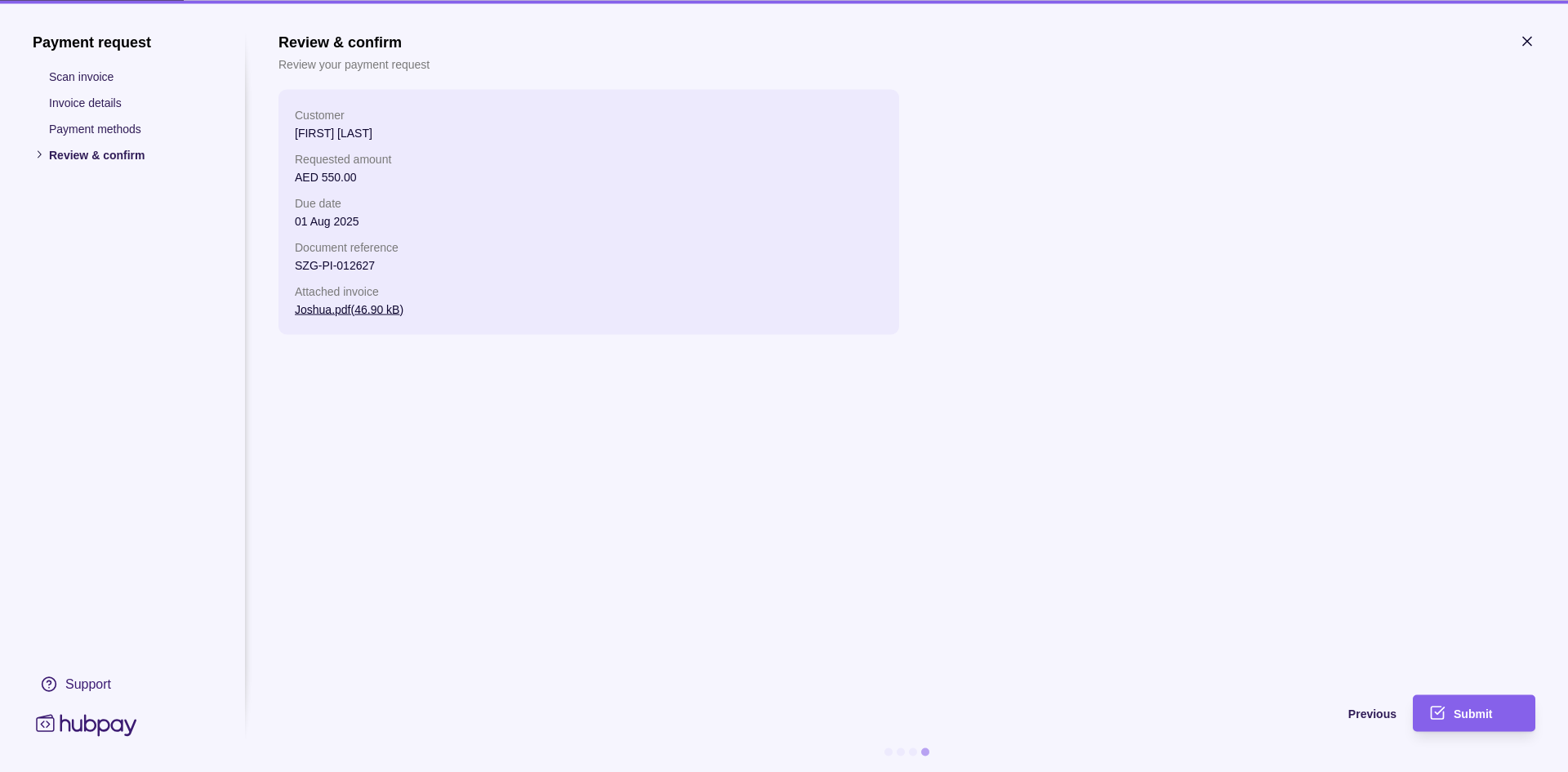 click on "Submit" at bounding box center [1462, 712] 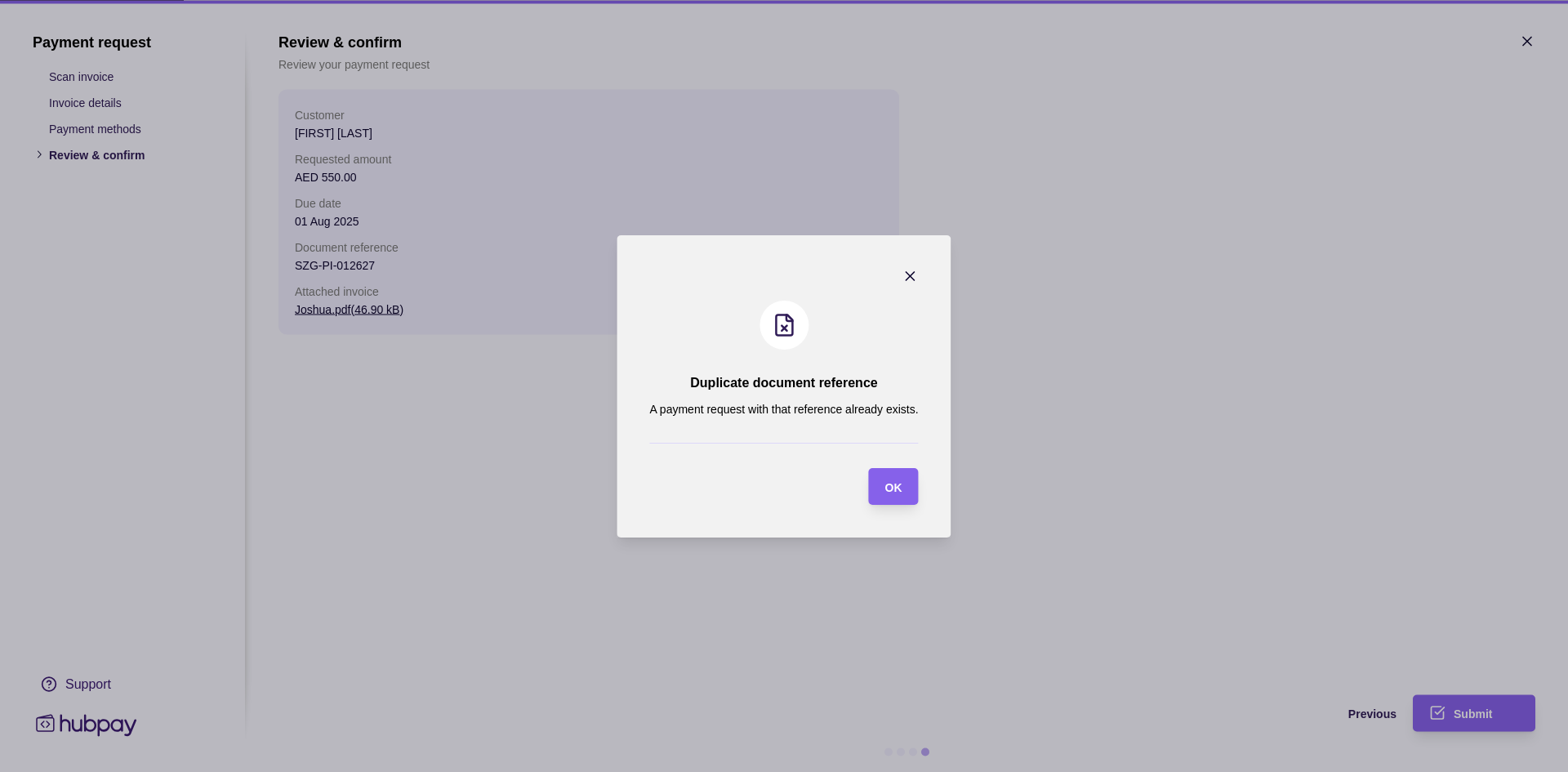 click 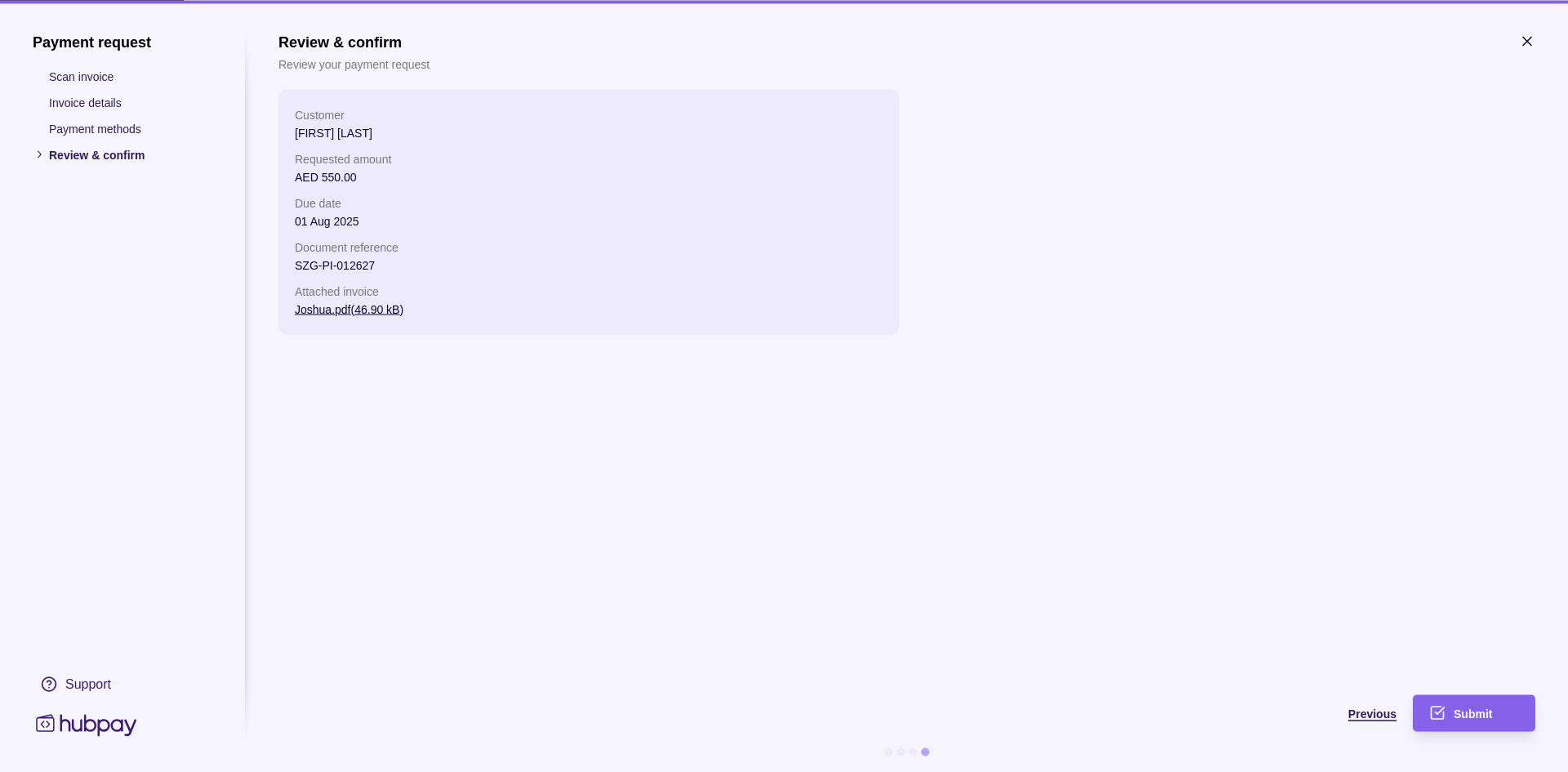 click on "Previous" at bounding box center (837, 713) 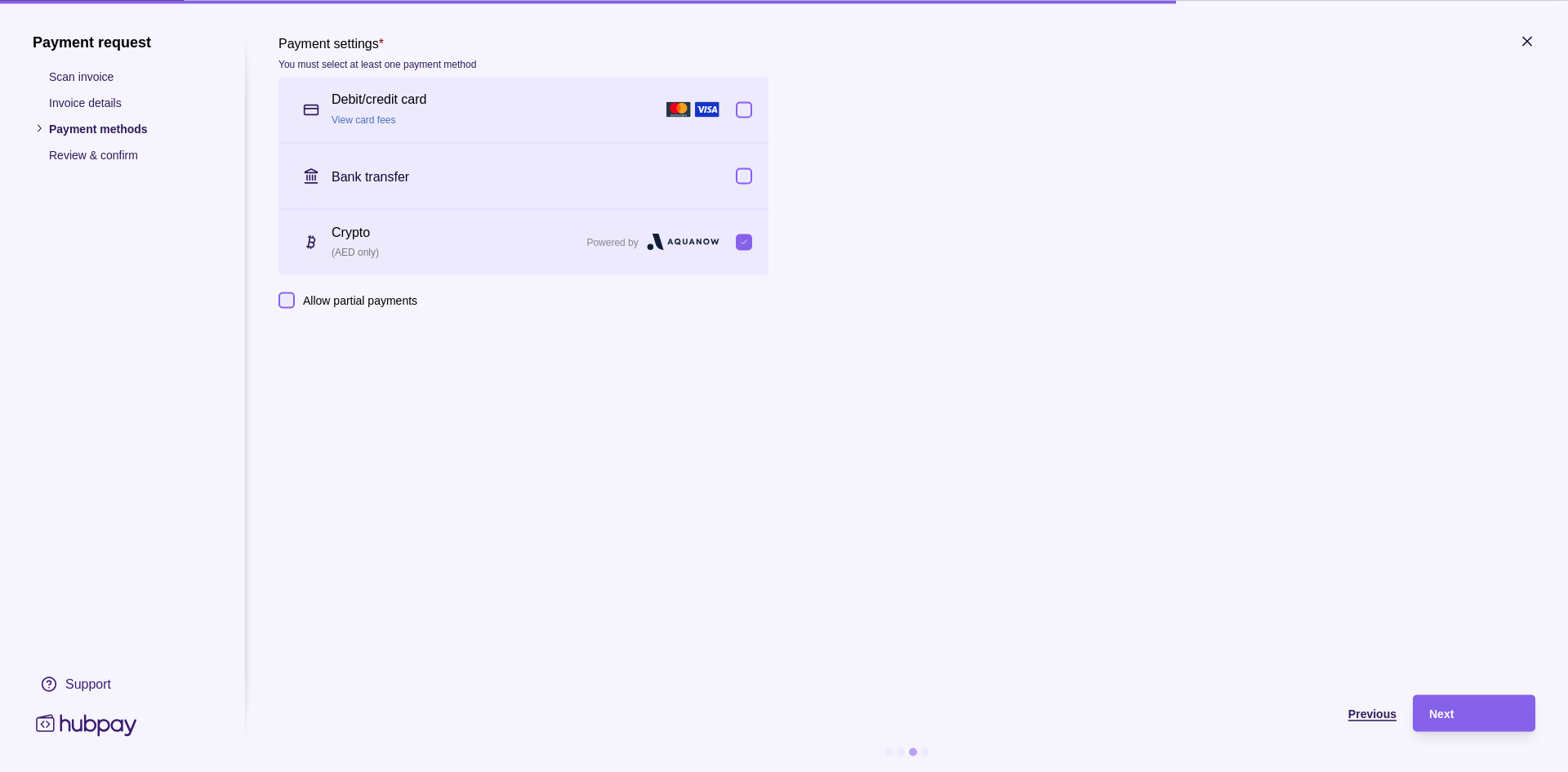 click on "Previous" at bounding box center (837, 713) 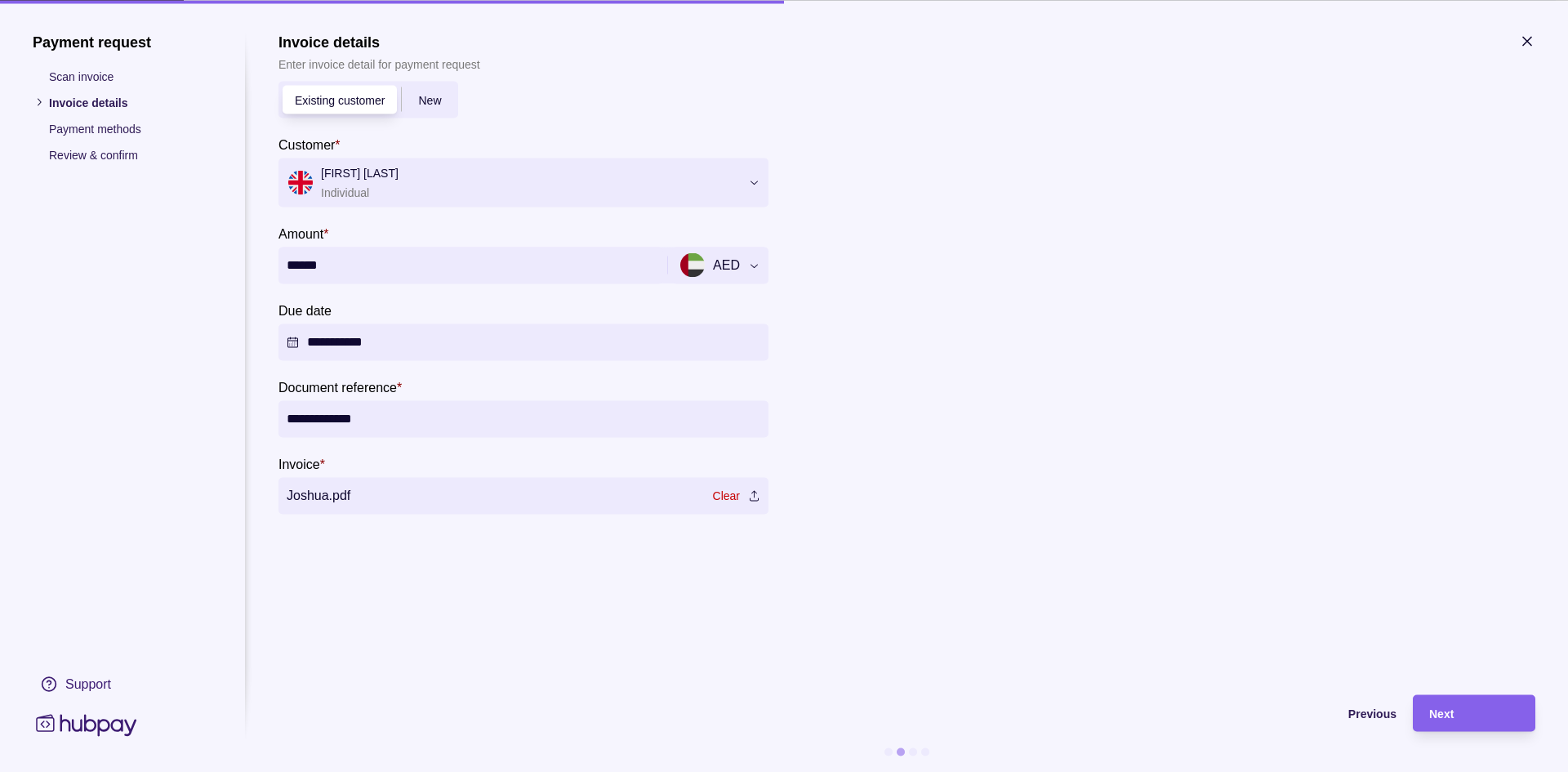 click on "**********" at bounding box center (523, 418) 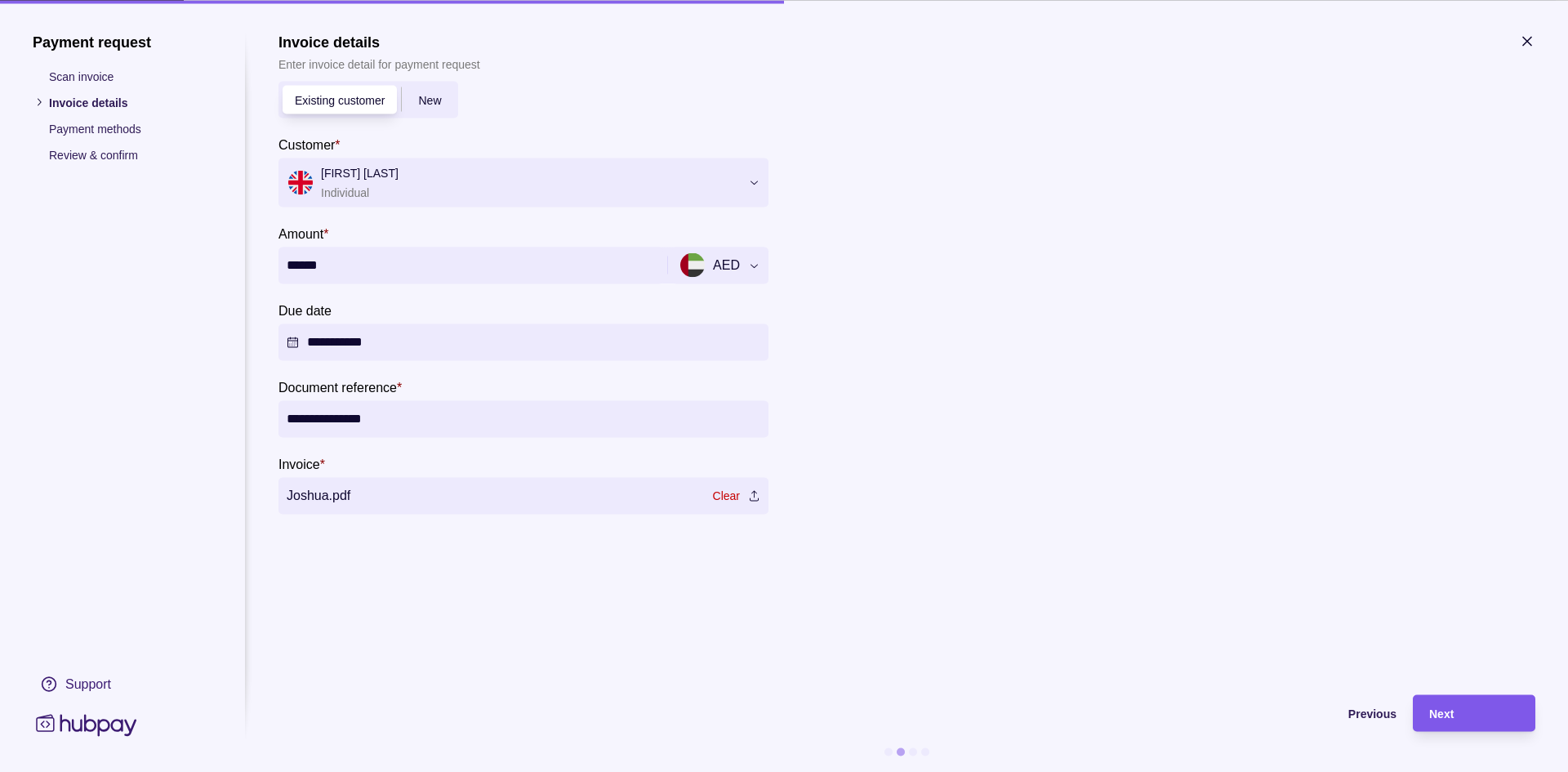 type on "**********" 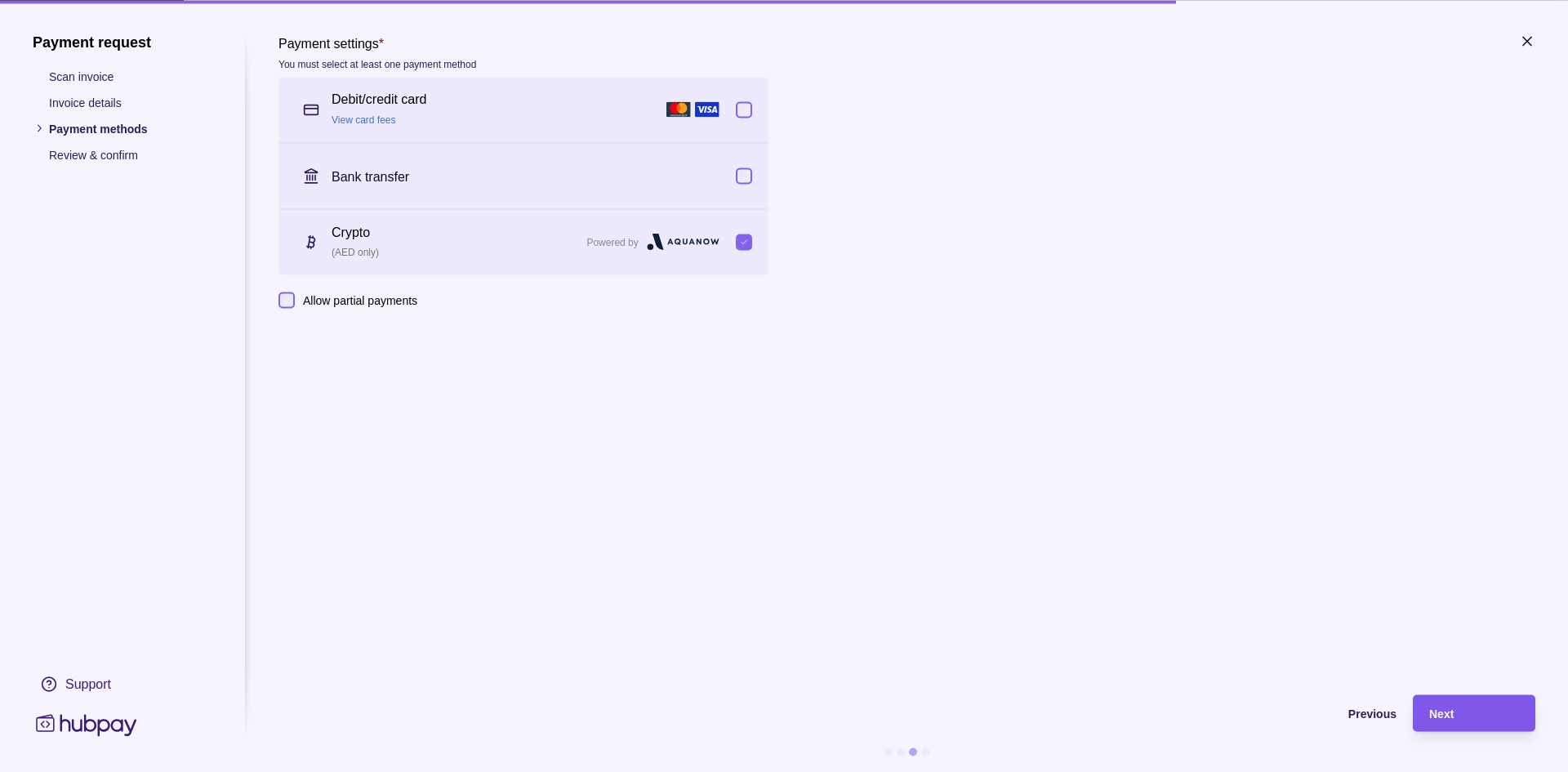 click on "Next" at bounding box center (1462, 712) 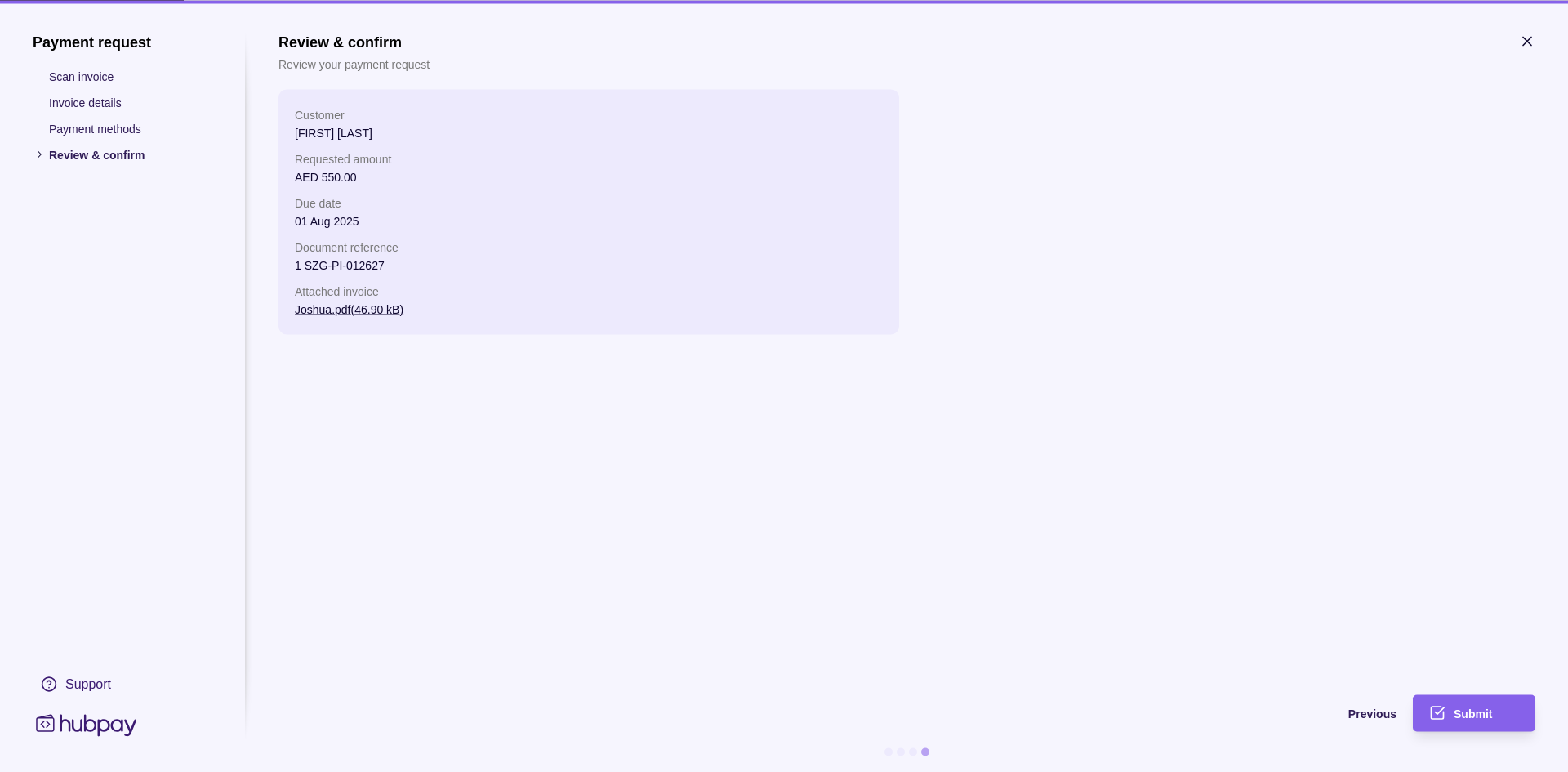 click on "Submit" at bounding box center (1462, 712) 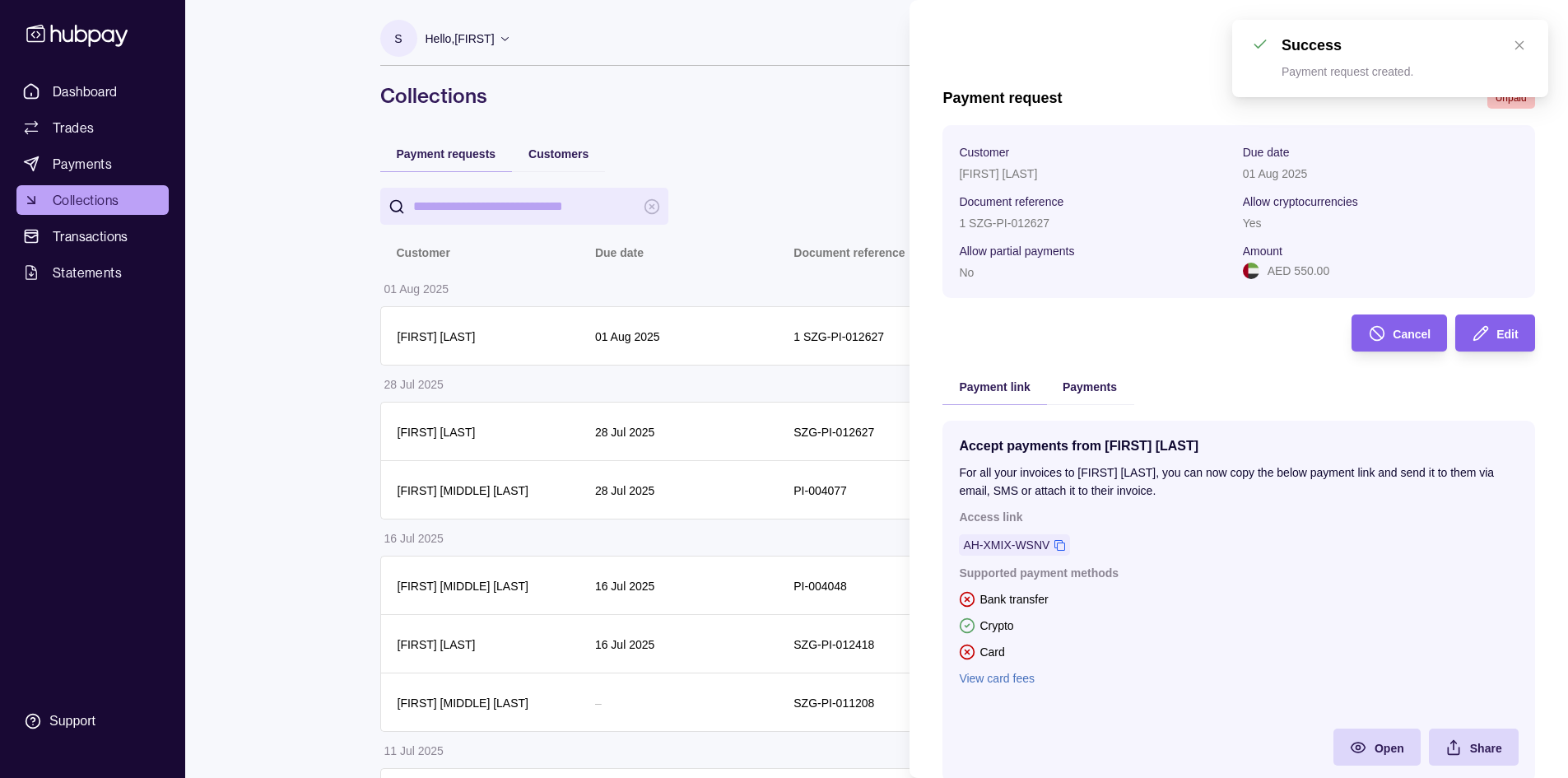 click at bounding box center [1527, 44] 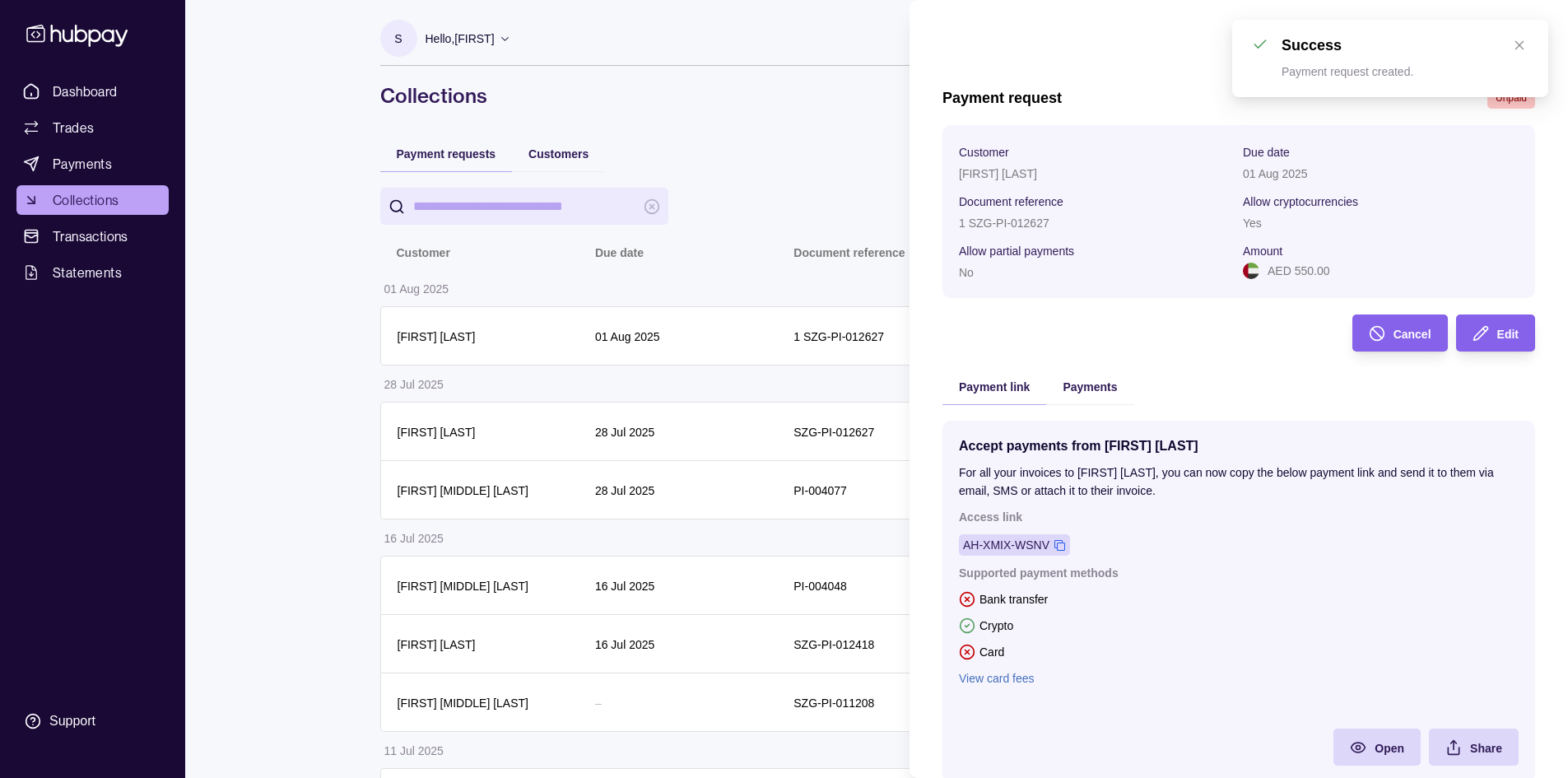 click 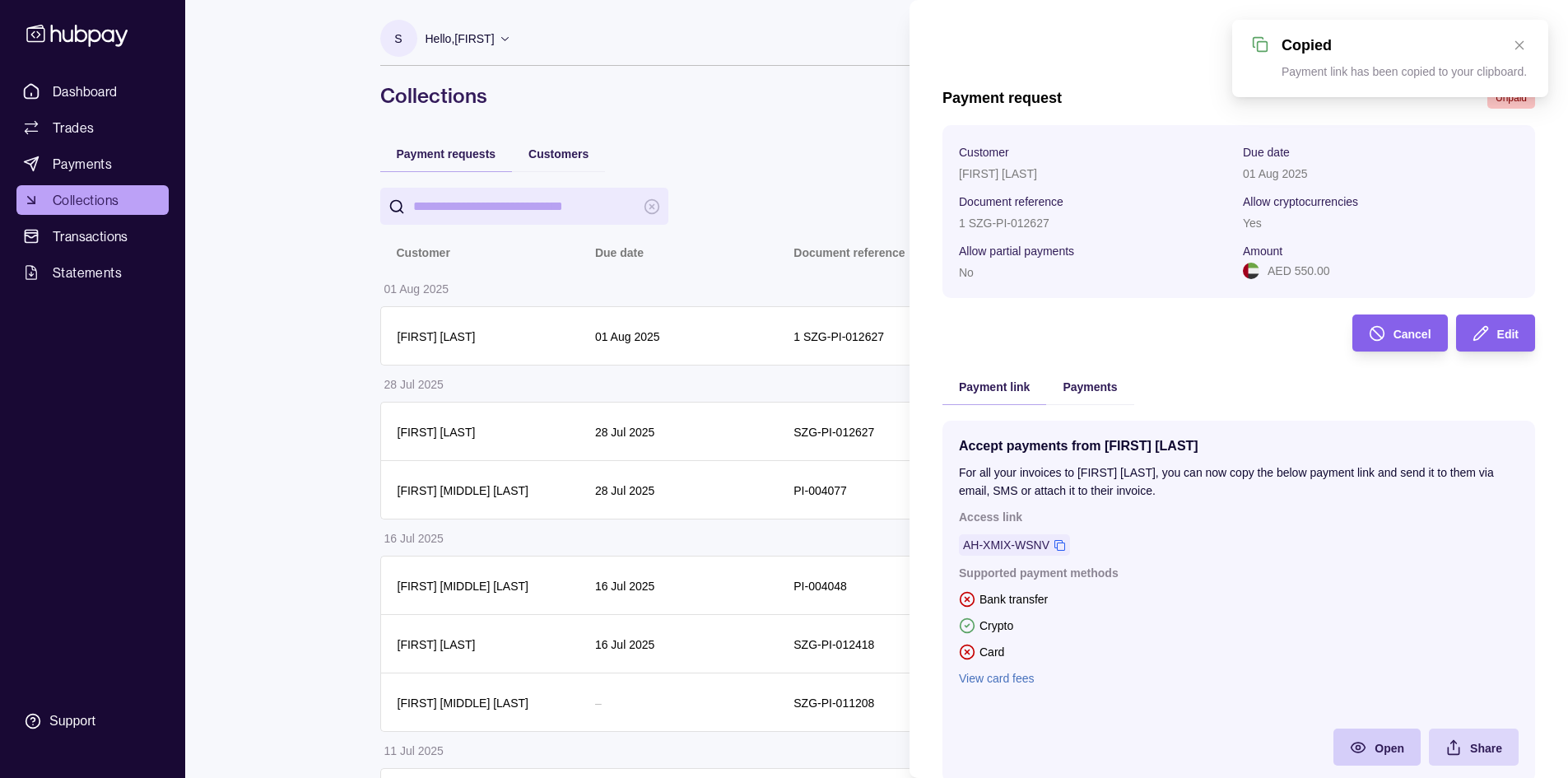 click on "Open" at bounding box center [1365, 747] 